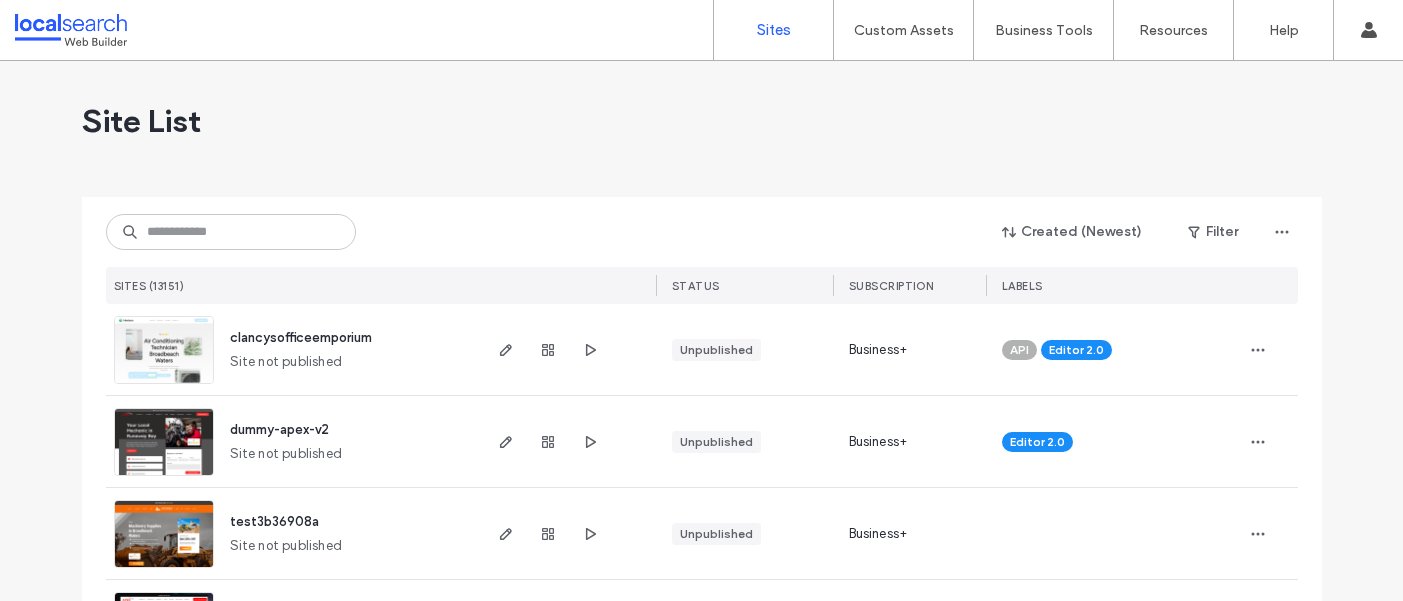 scroll, scrollTop: 0, scrollLeft: 0, axis: both 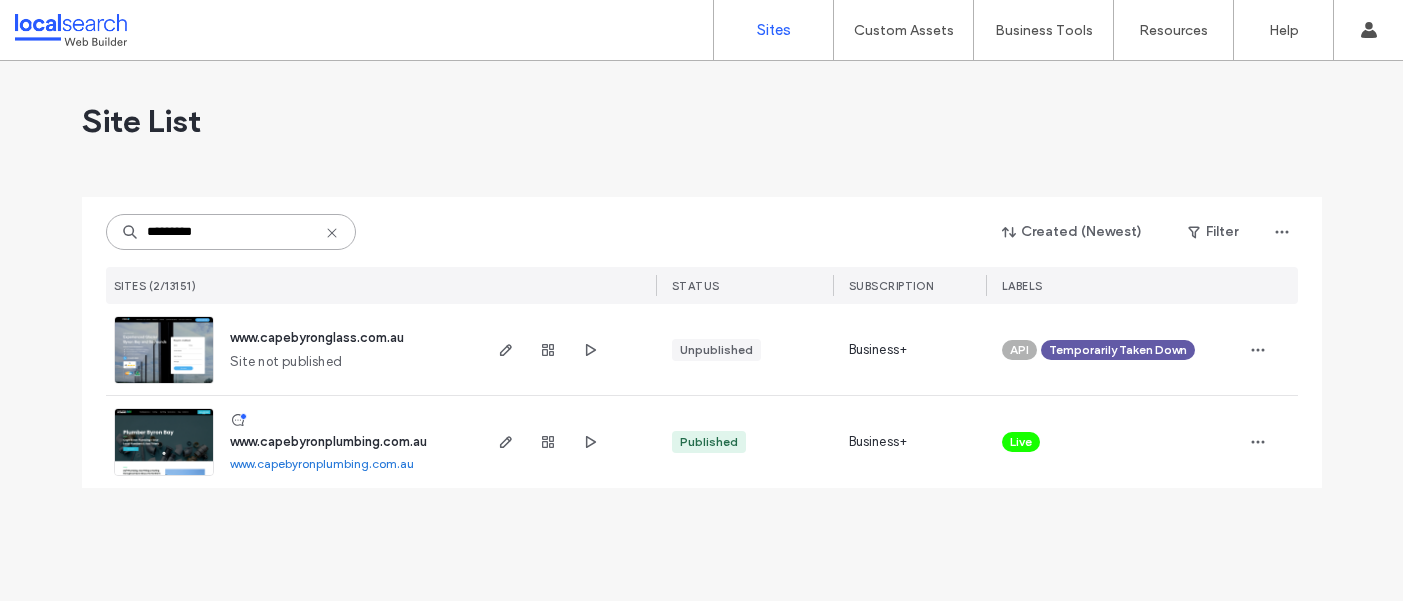 type on "*********" 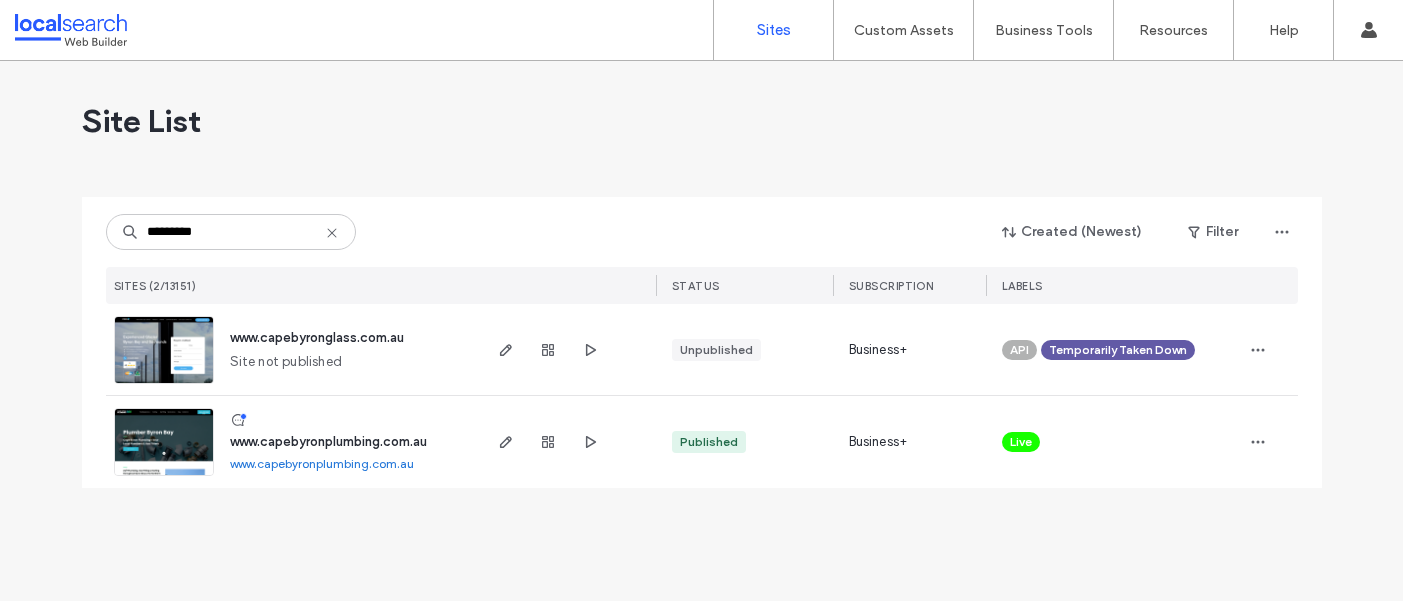 click on "www.capebyronplumbing.com.au" at bounding box center [328, 441] 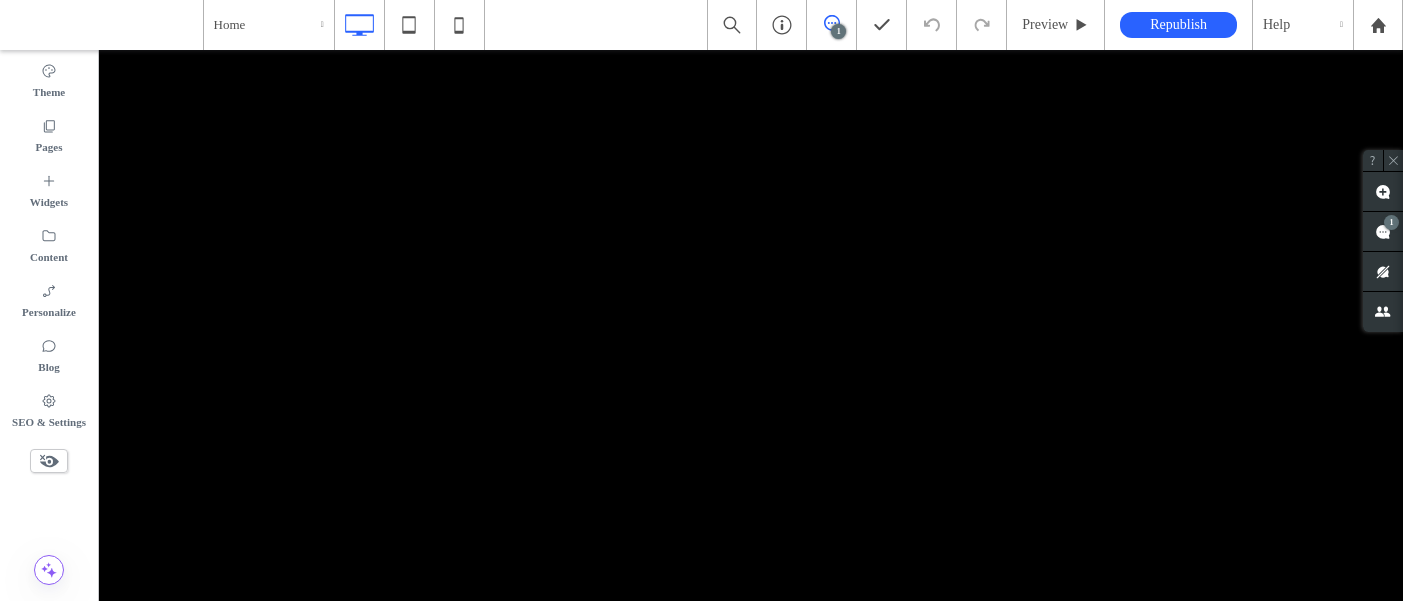 scroll, scrollTop: 0, scrollLeft: 0, axis: both 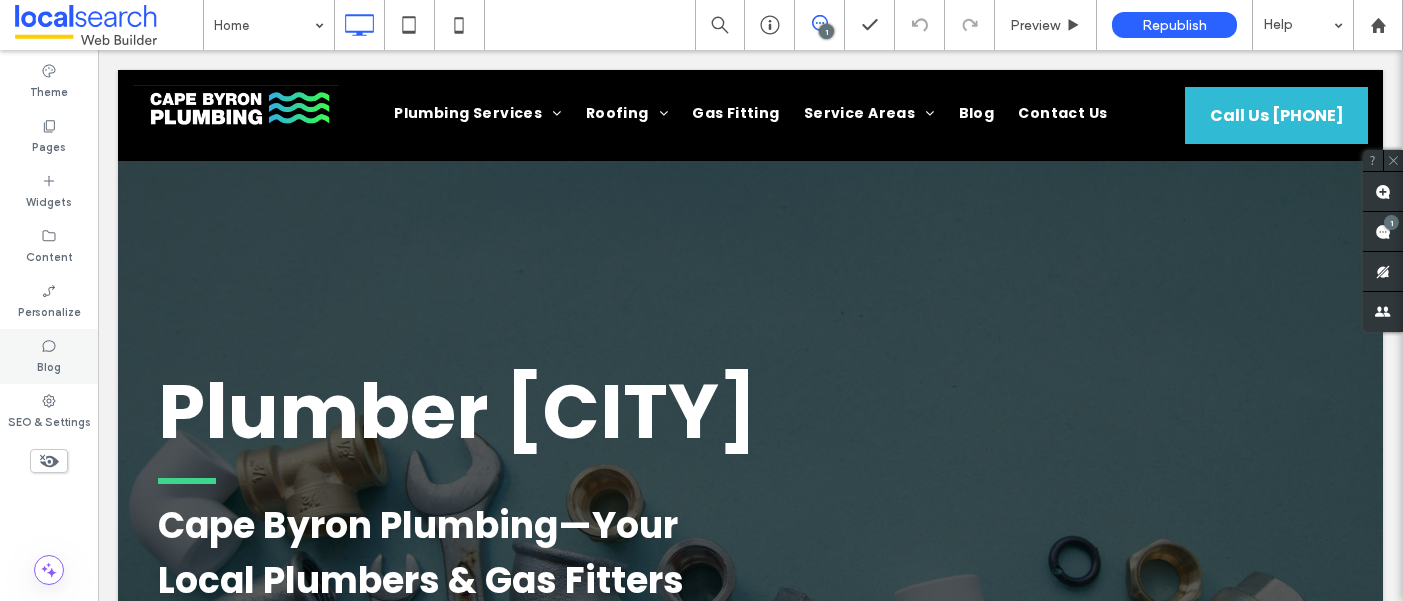 click on "Blog" at bounding box center [49, 356] 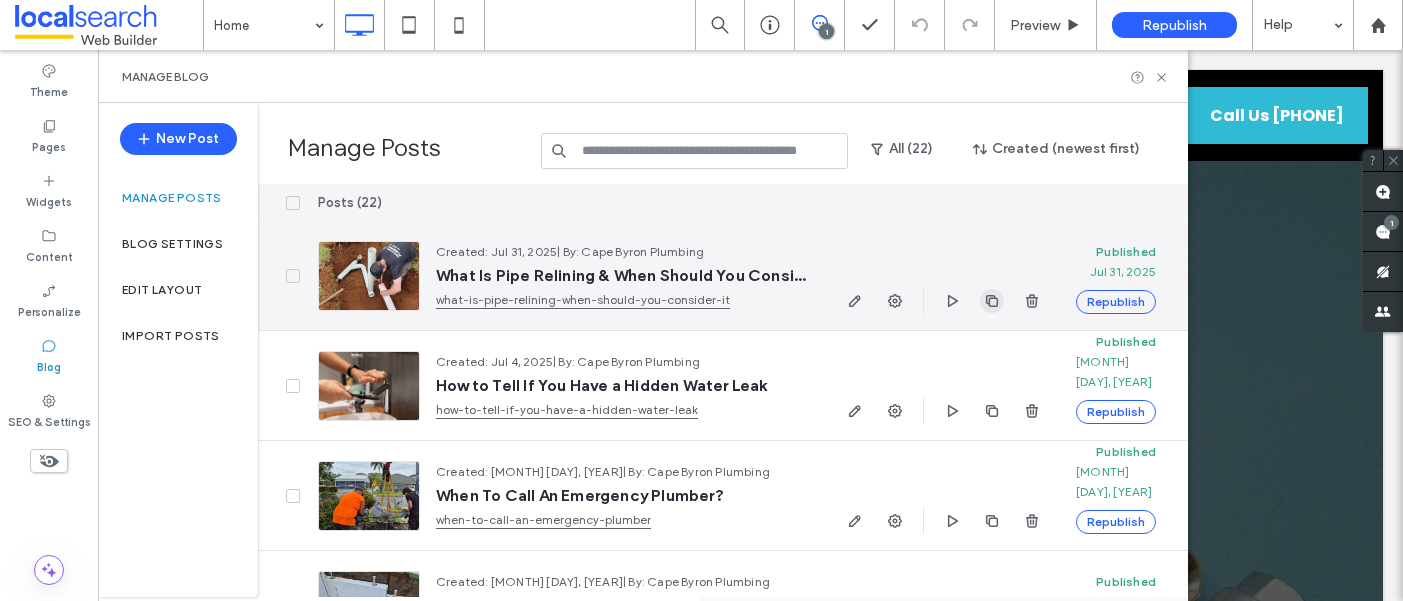click 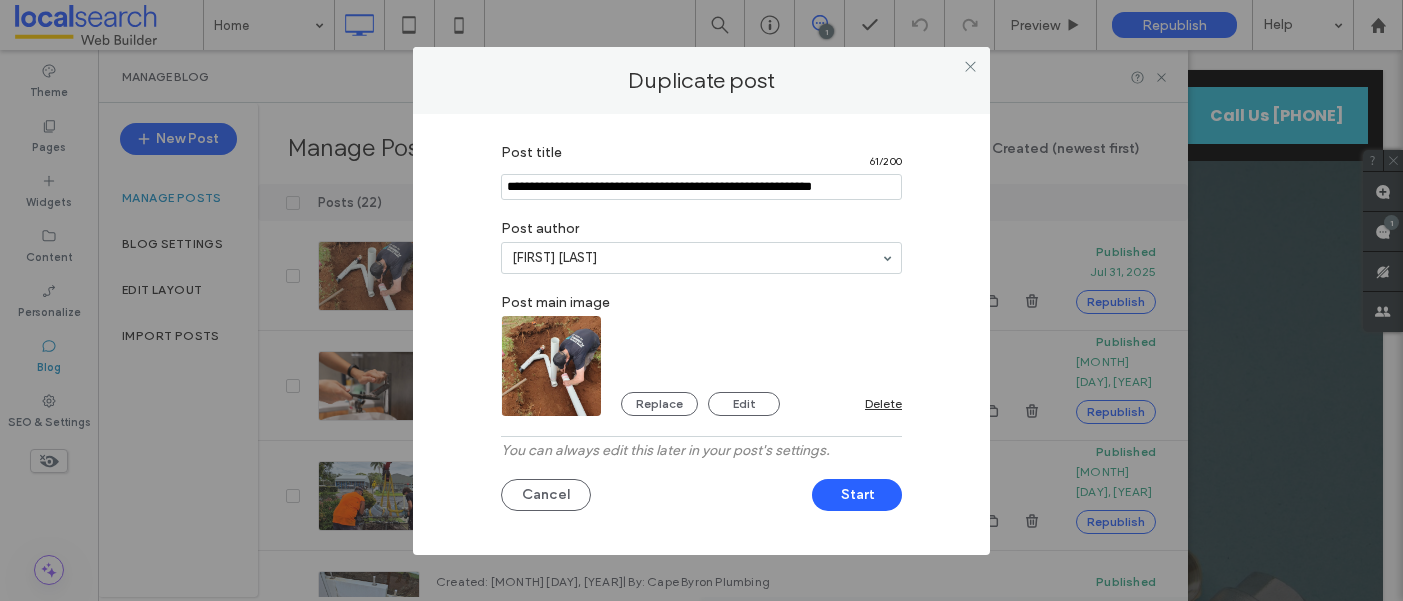click at bounding box center [701, 187] 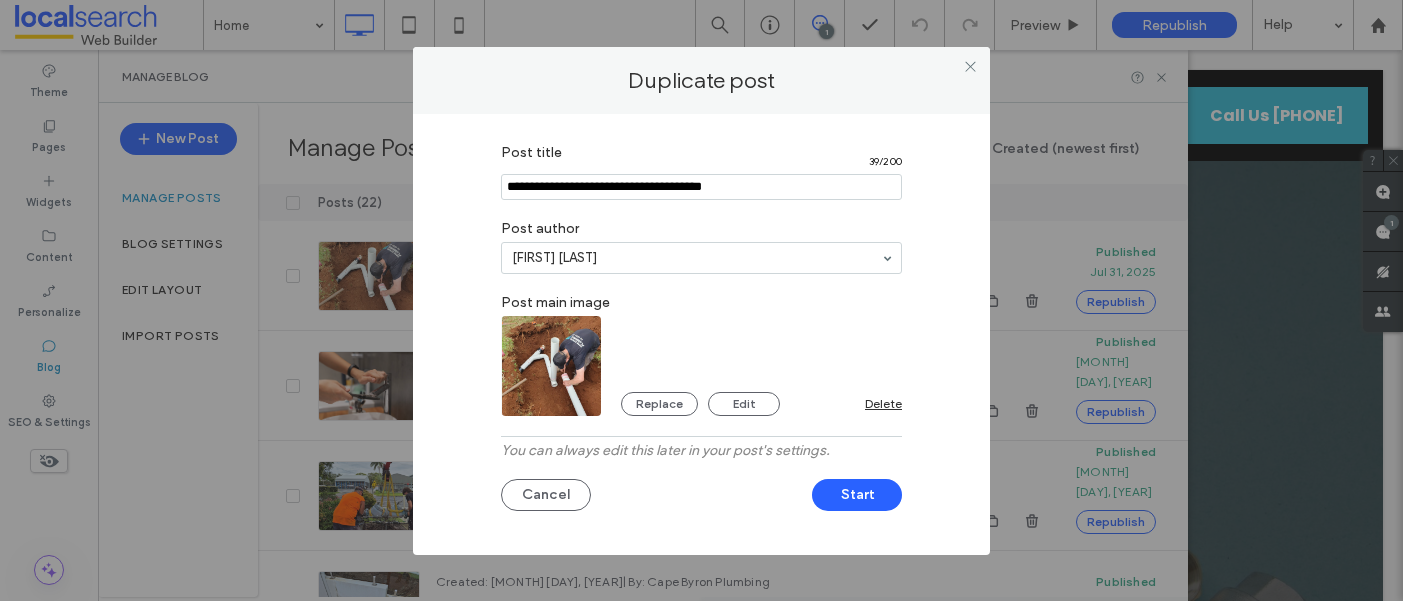 type on "**********" 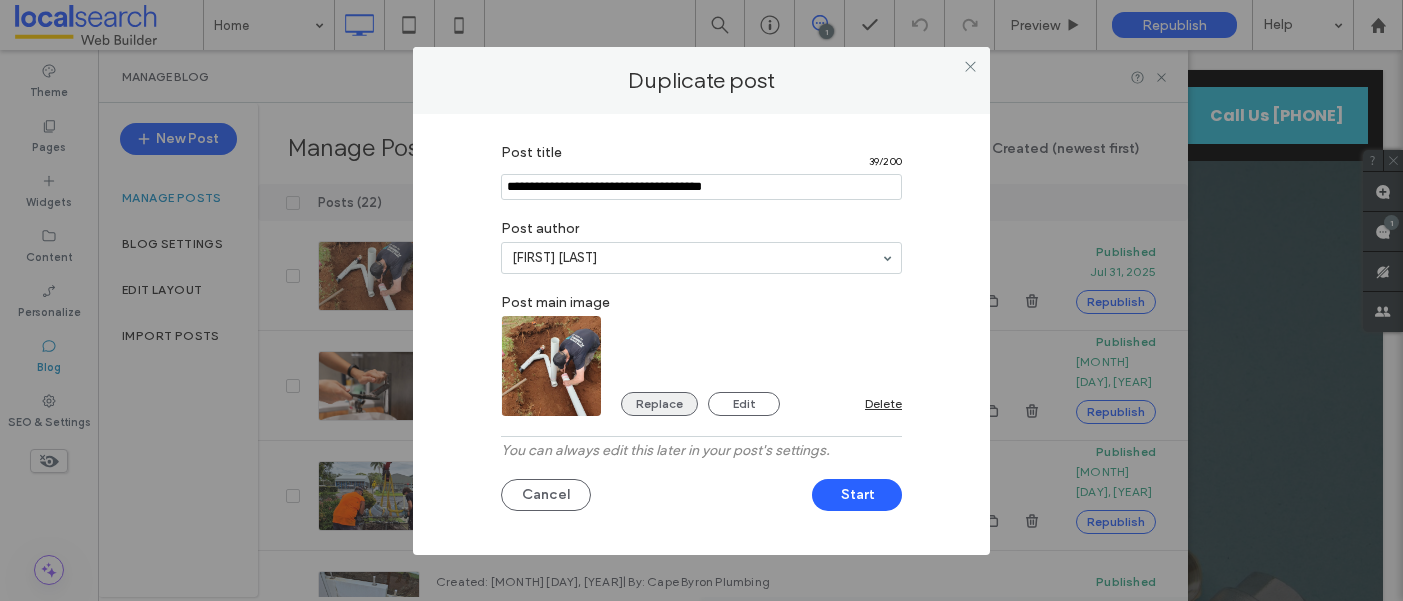 click on "Replace" at bounding box center [659, 404] 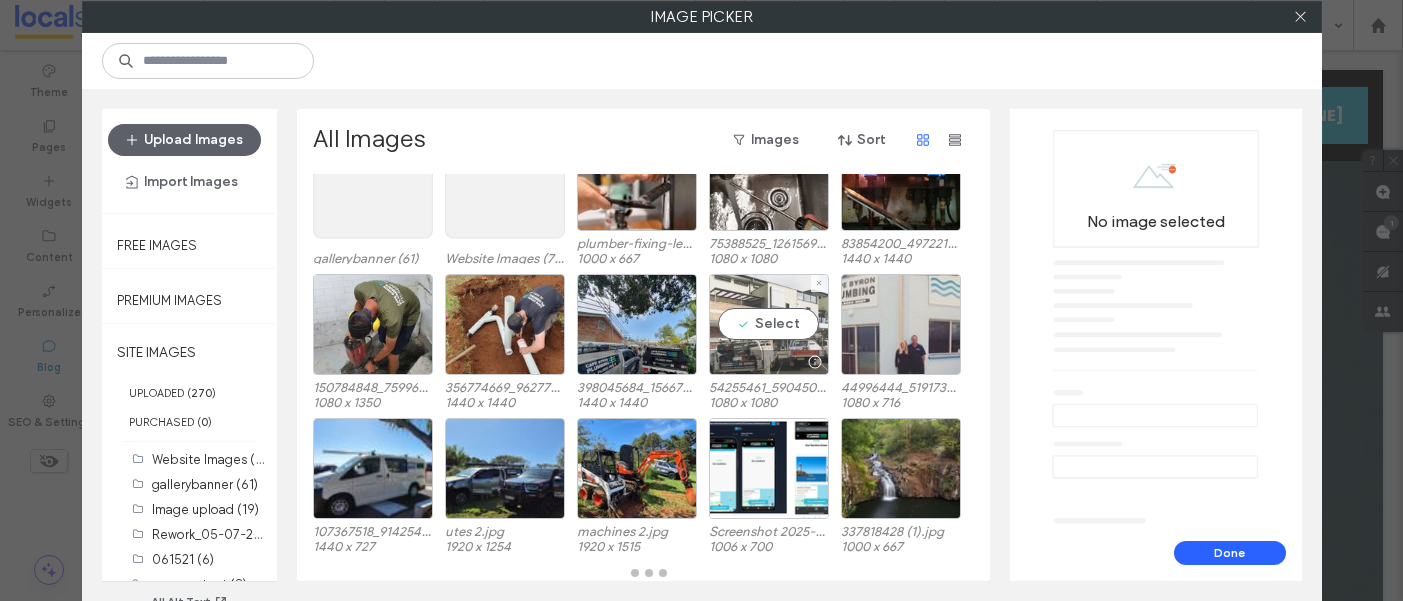 scroll, scrollTop: 228, scrollLeft: 0, axis: vertical 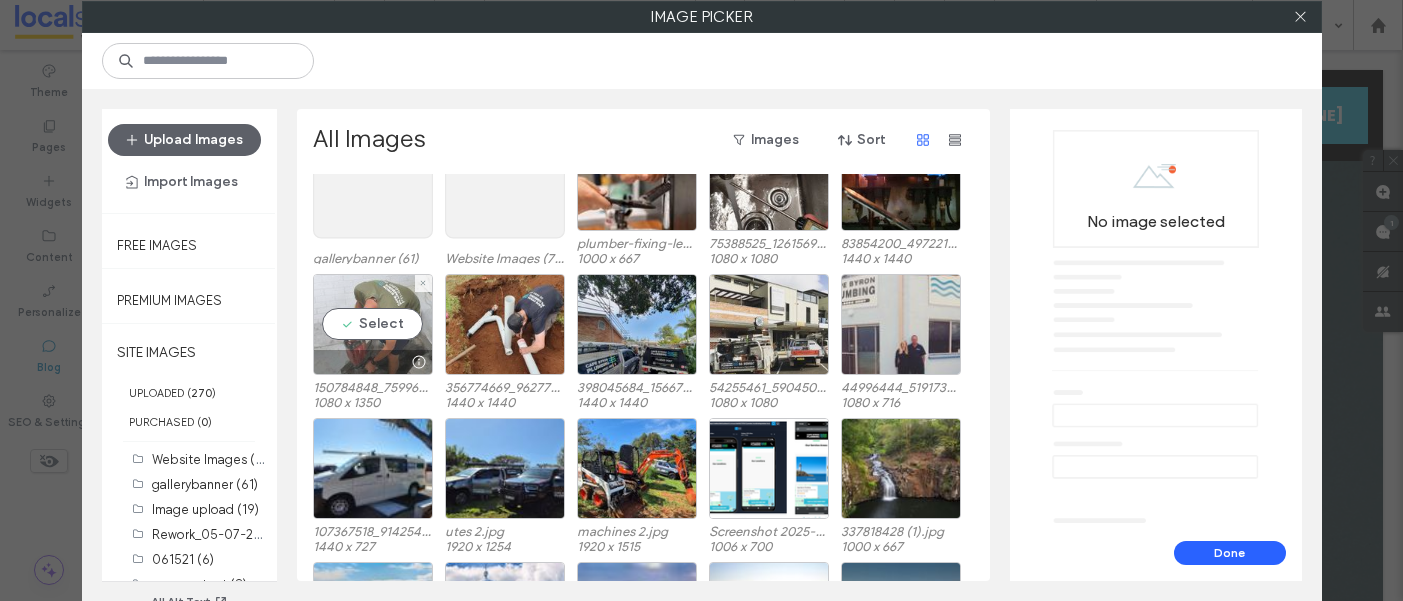 click on "Select" at bounding box center (373, 324) 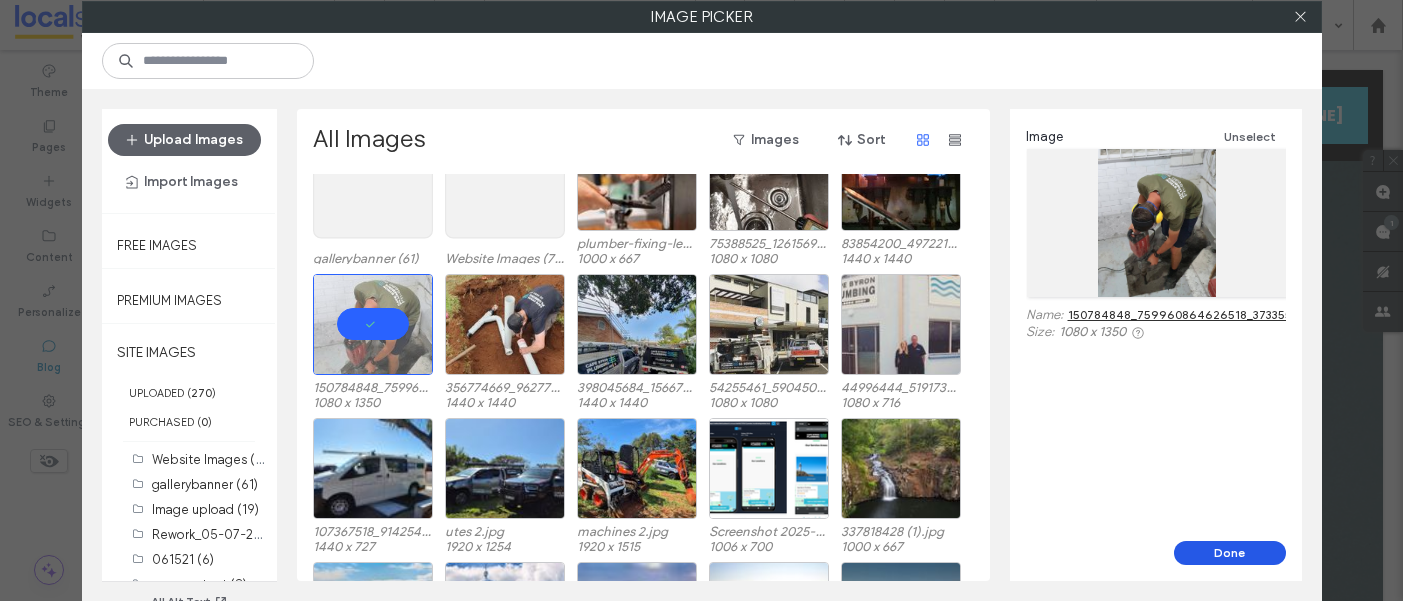 click on "Done" at bounding box center (1230, 553) 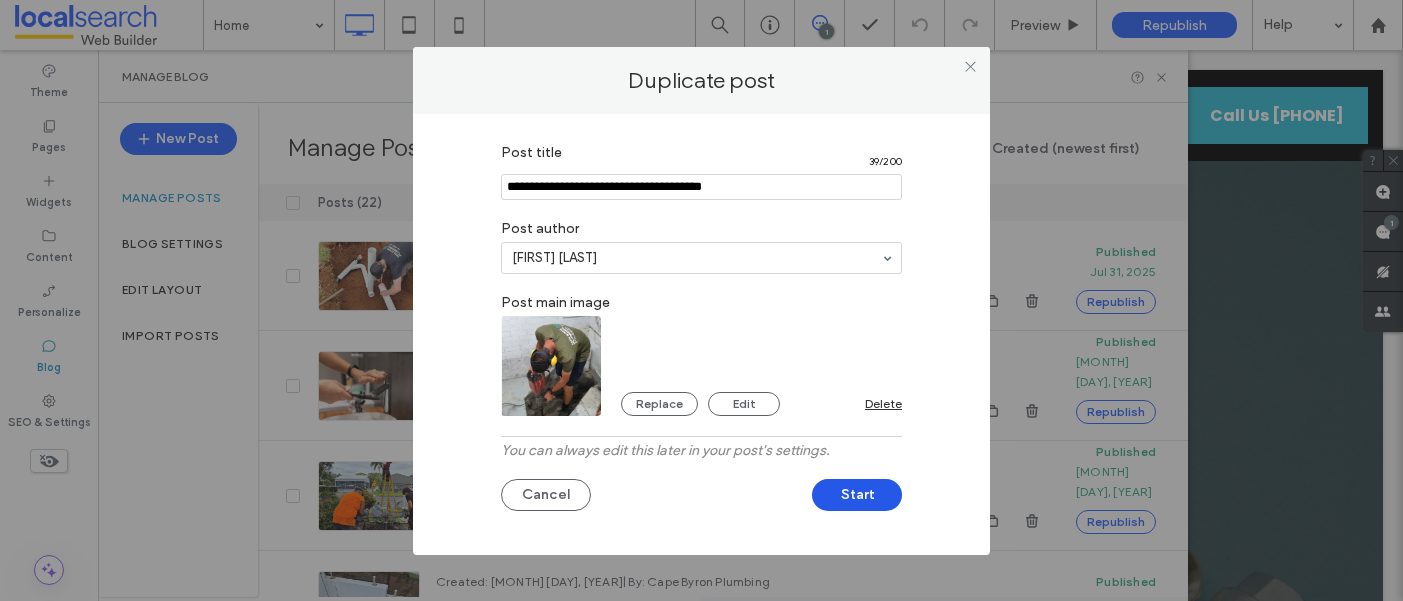 click on "Start" at bounding box center (857, 495) 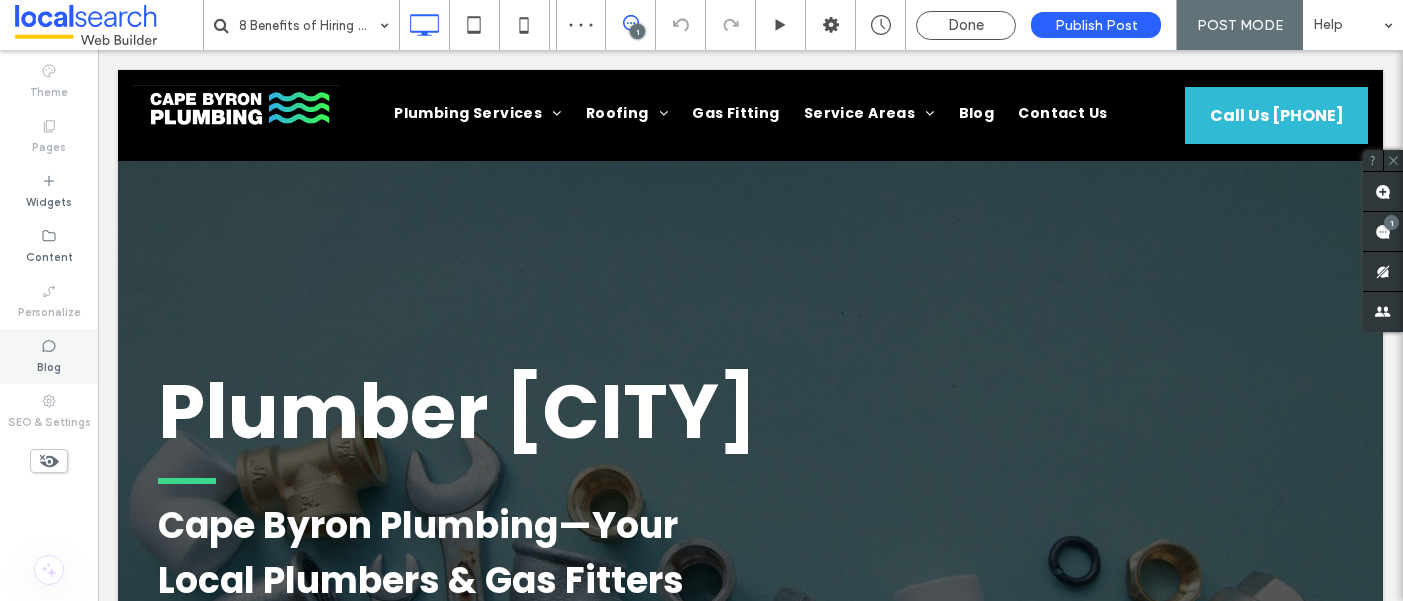 click on "Blog" at bounding box center [49, 356] 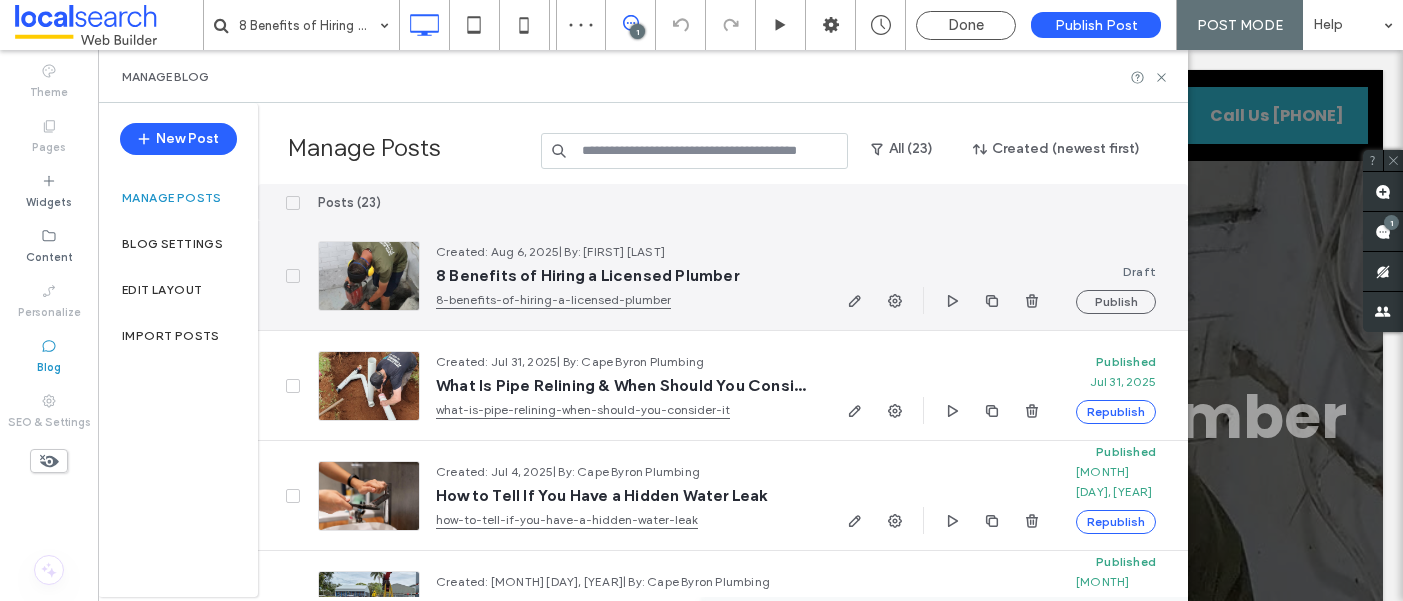 scroll, scrollTop: 0, scrollLeft: 0, axis: both 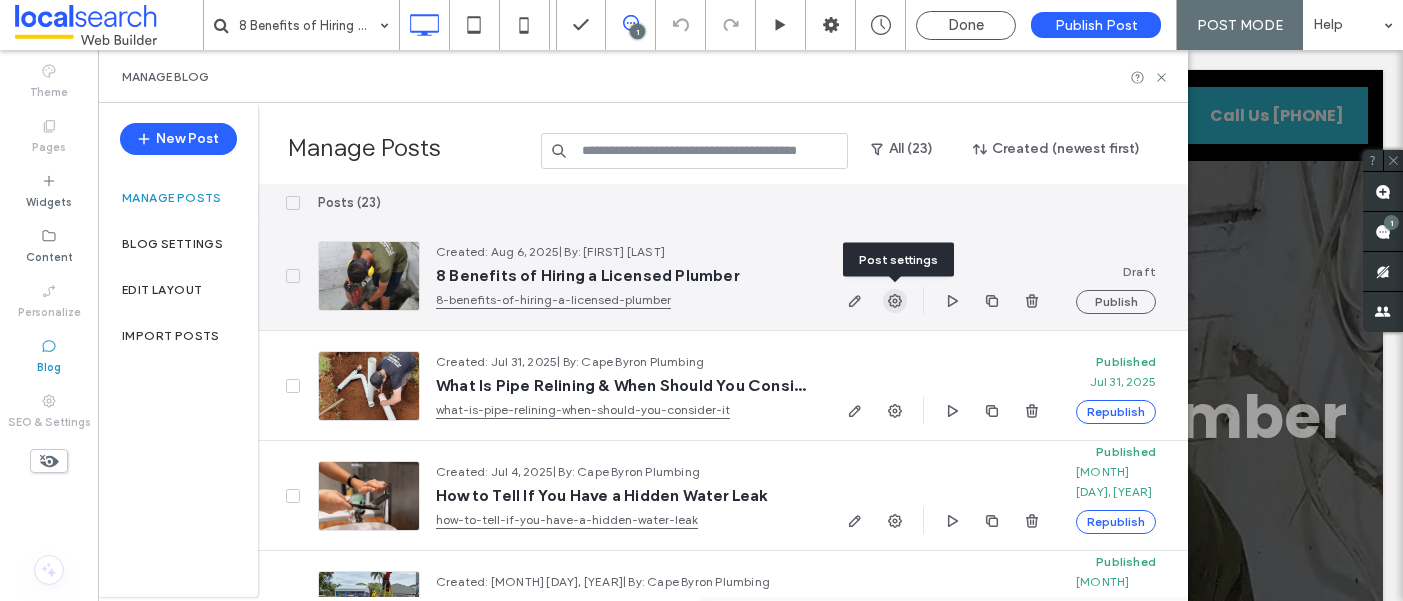 click 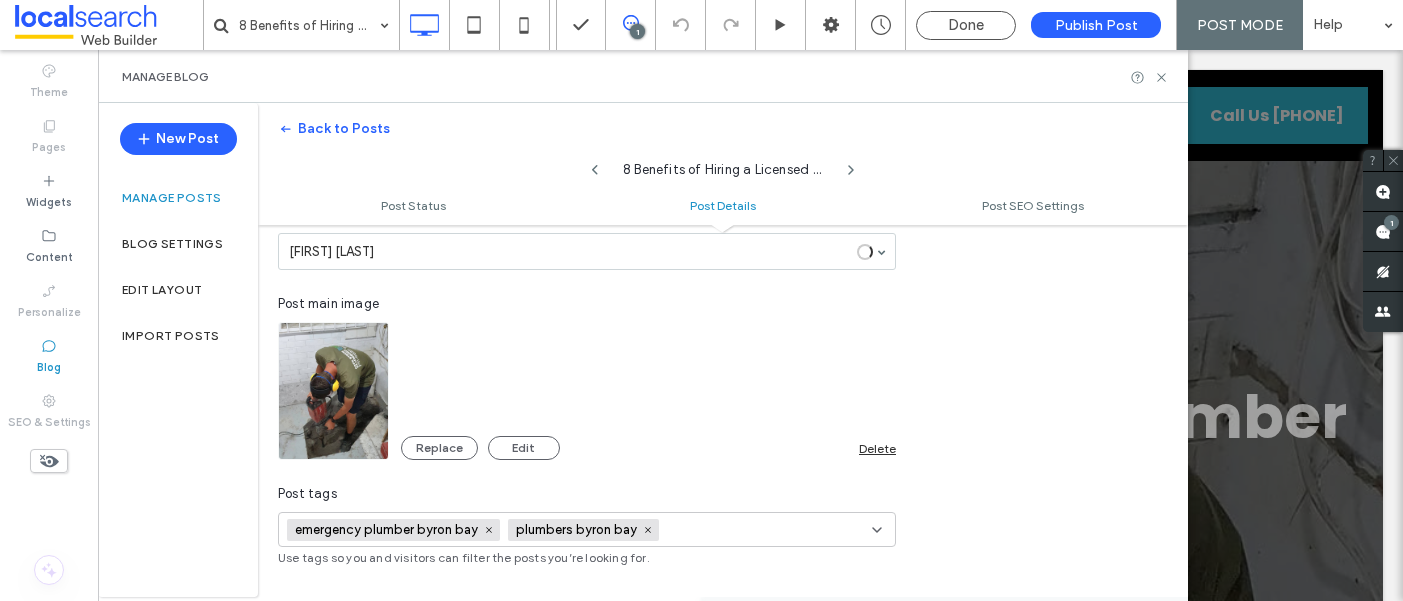 scroll, scrollTop: 483, scrollLeft: 0, axis: vertical 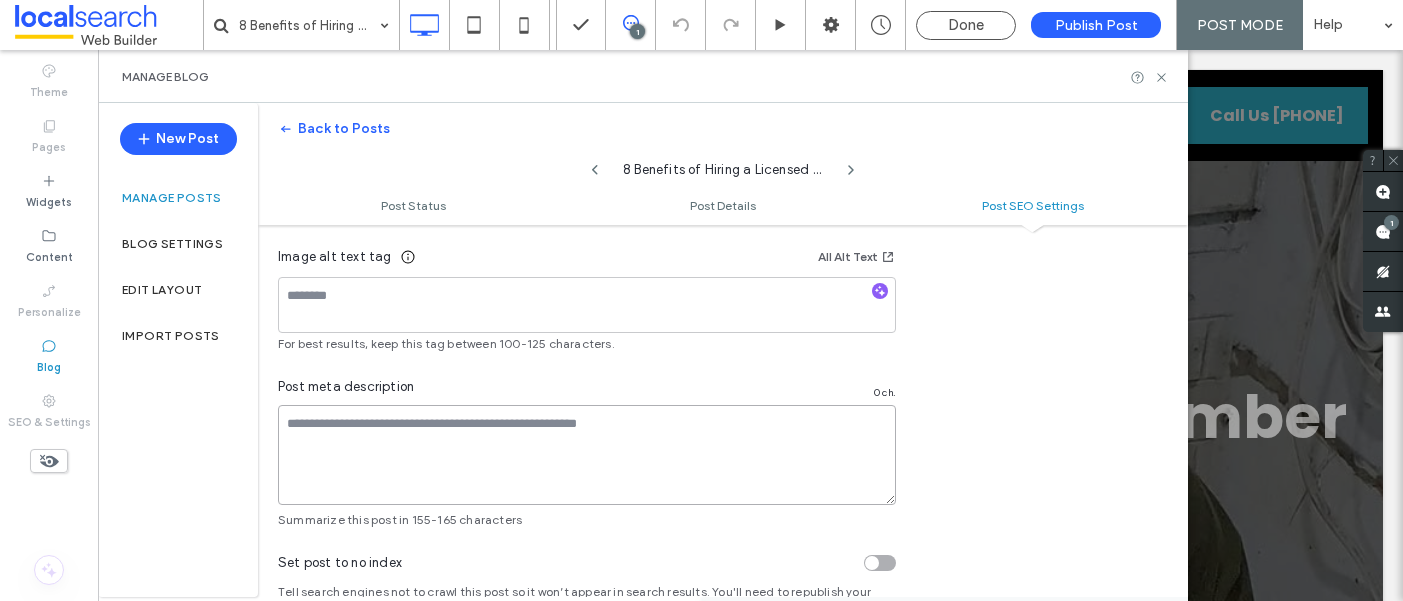 click at bounding box center [587, 455] 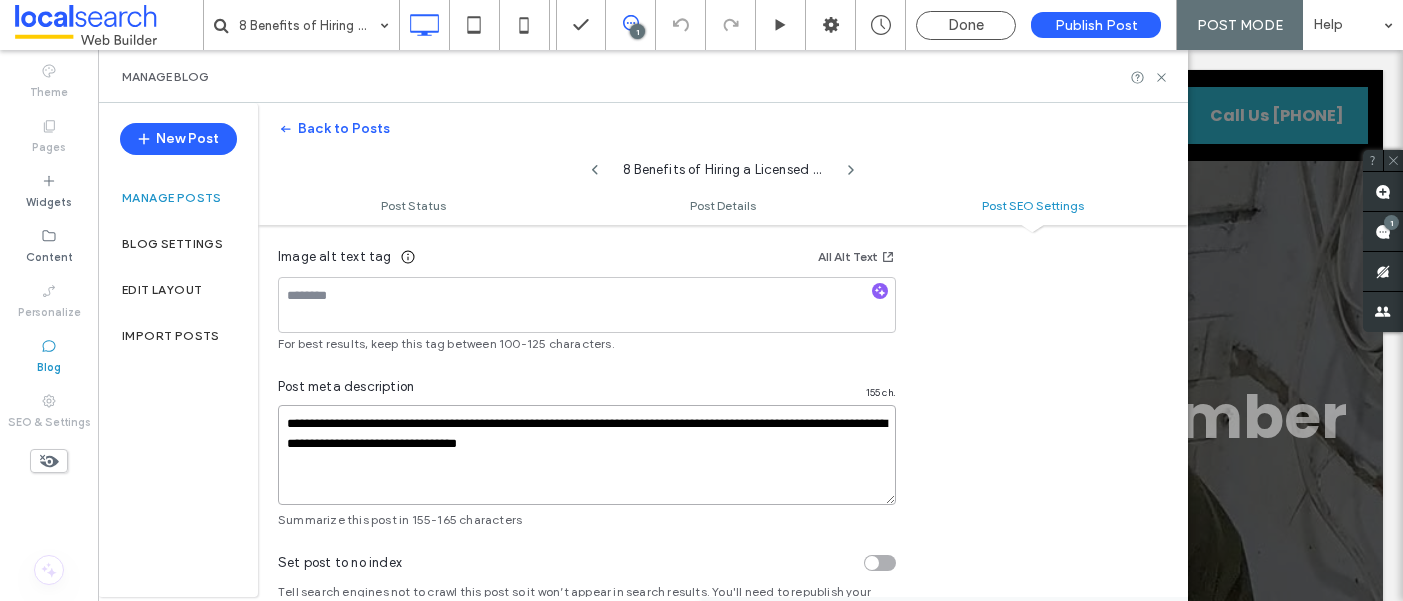 scroll, scrollTop: 0, scrollLeft: 0, axis: both 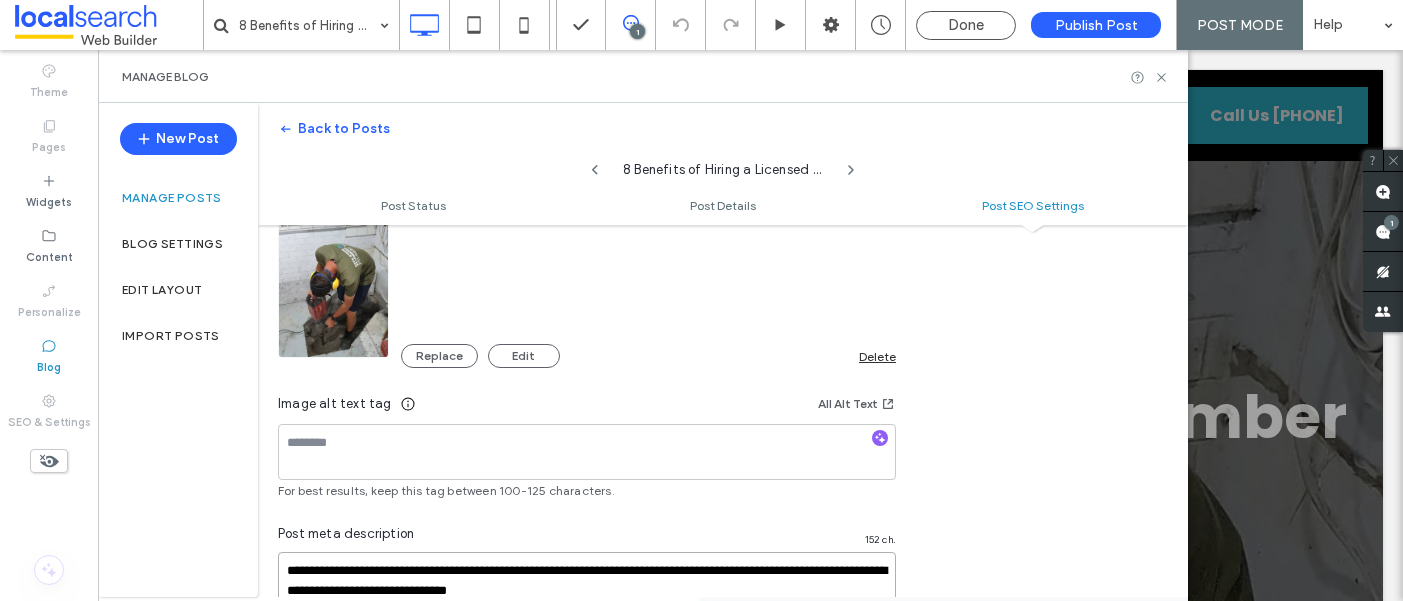 type on "**********" 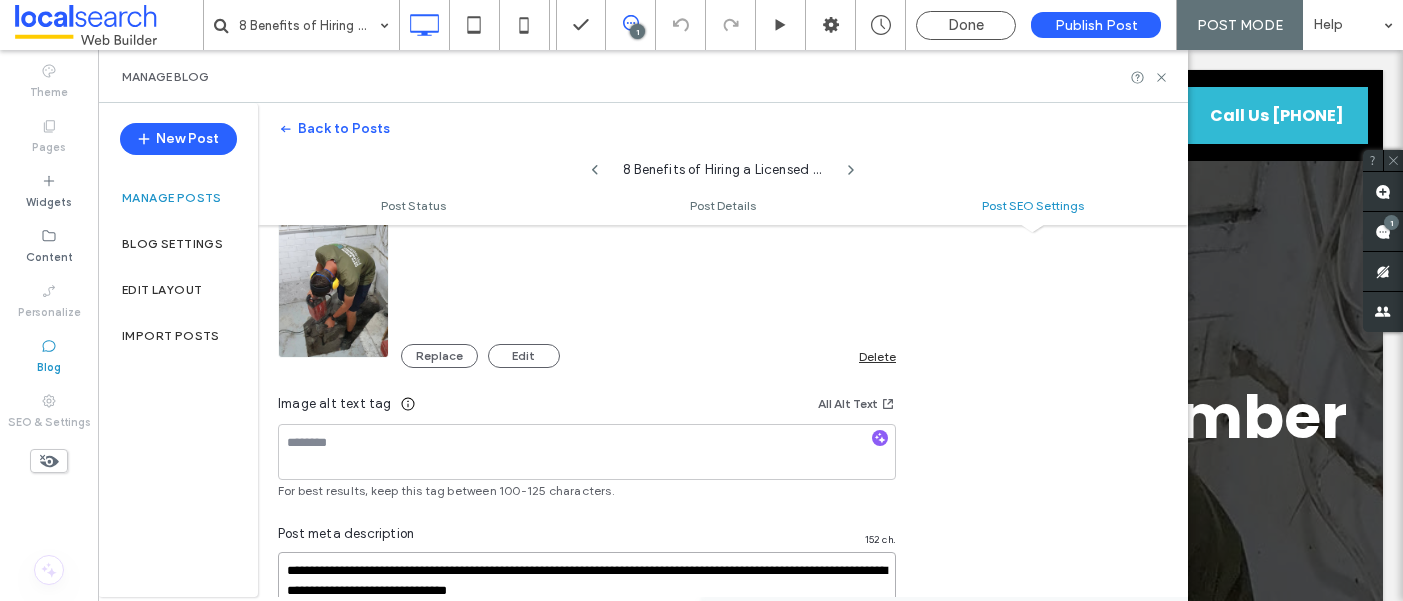 scroll, scrollTop: 0, scrollLeft: 0, axis: both 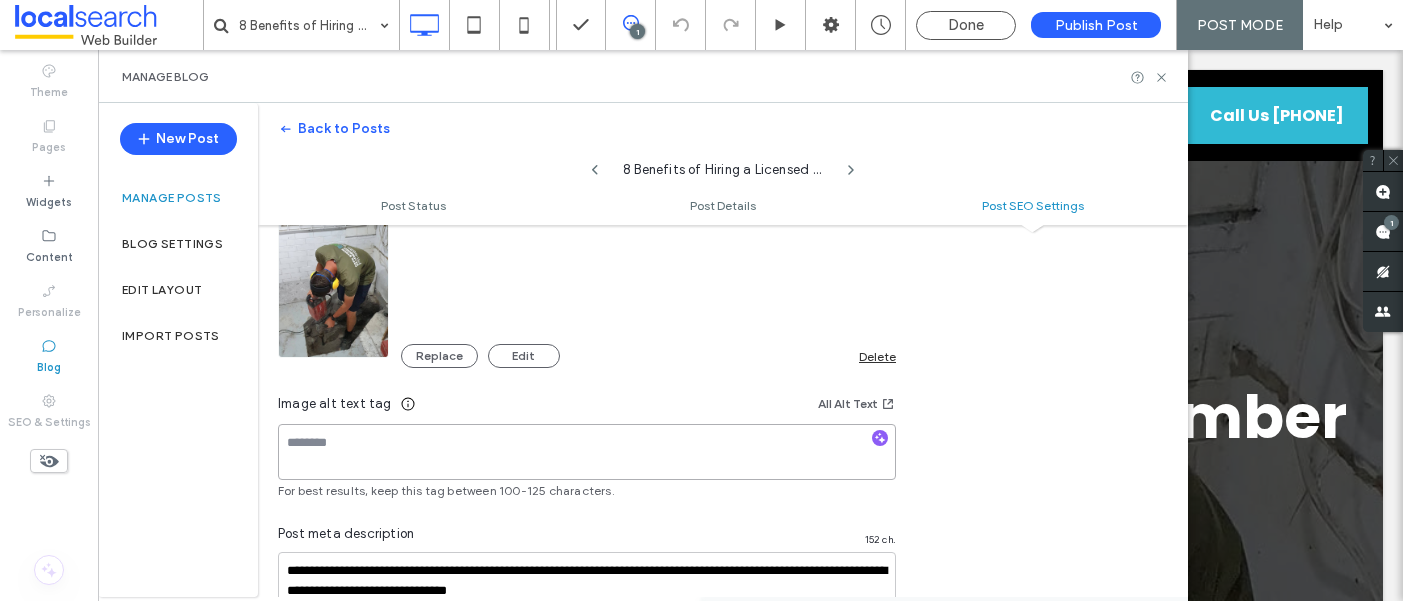 click at bounding box center [587, 452] 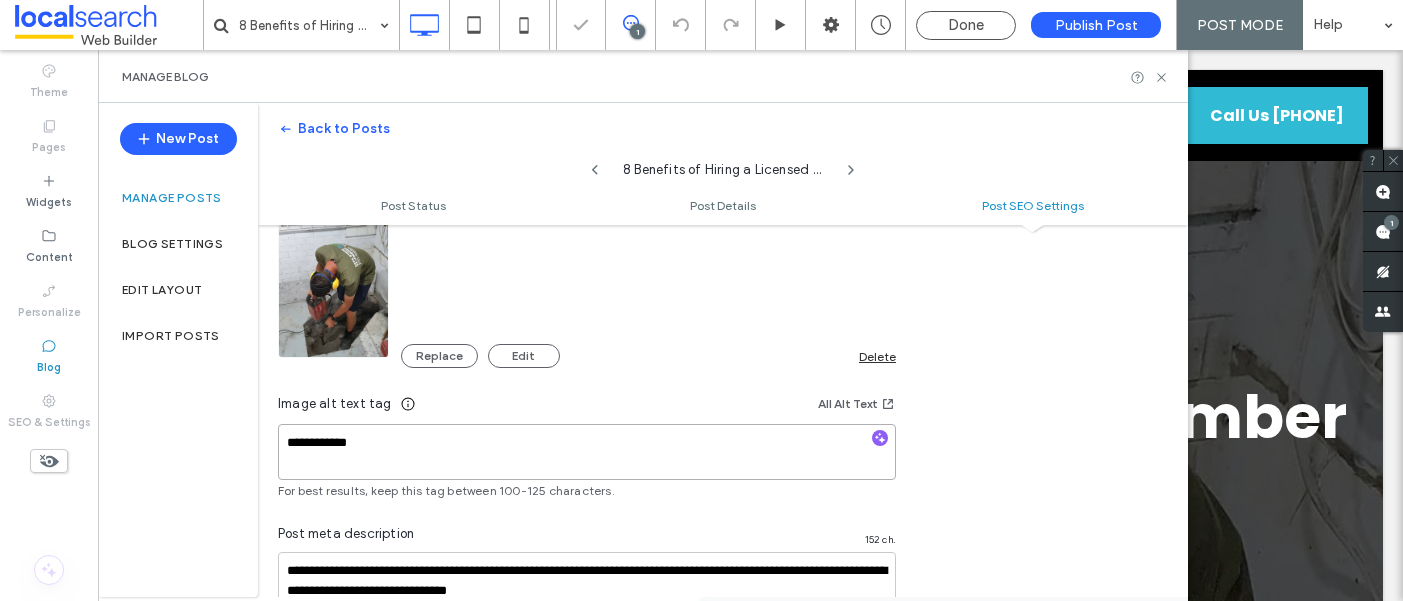 scroll, scrollTop: 0, scrollLeft: 0, axis: both 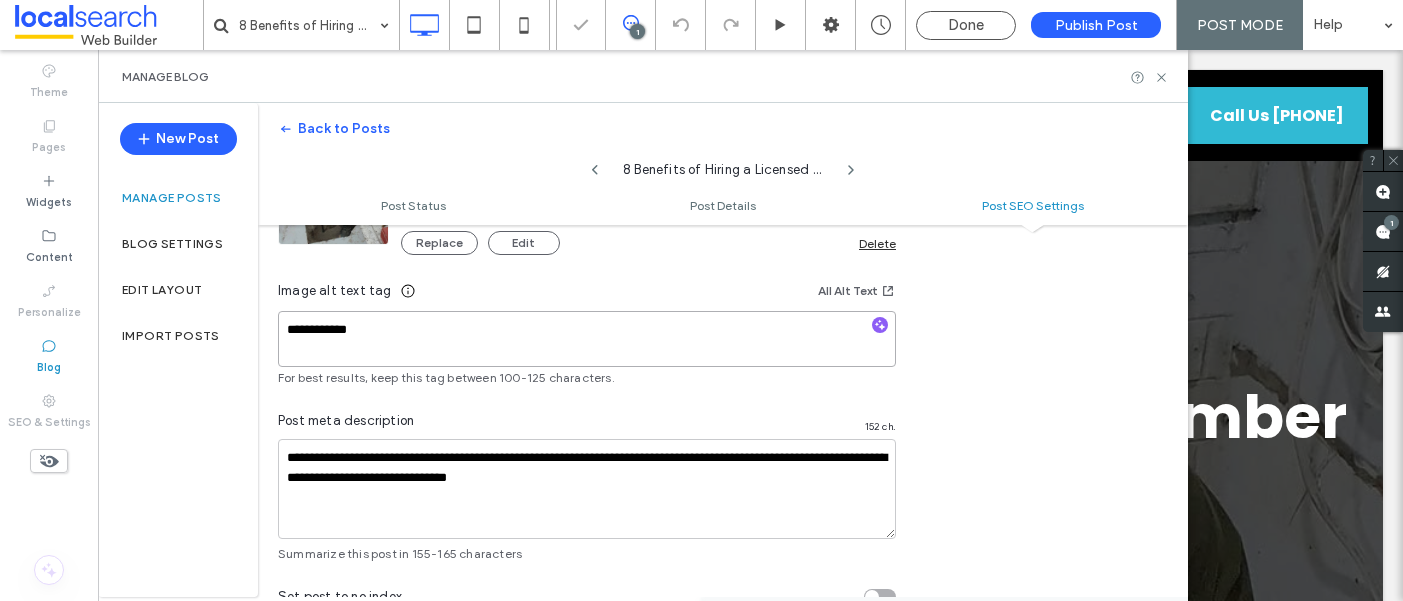 type on "**********" 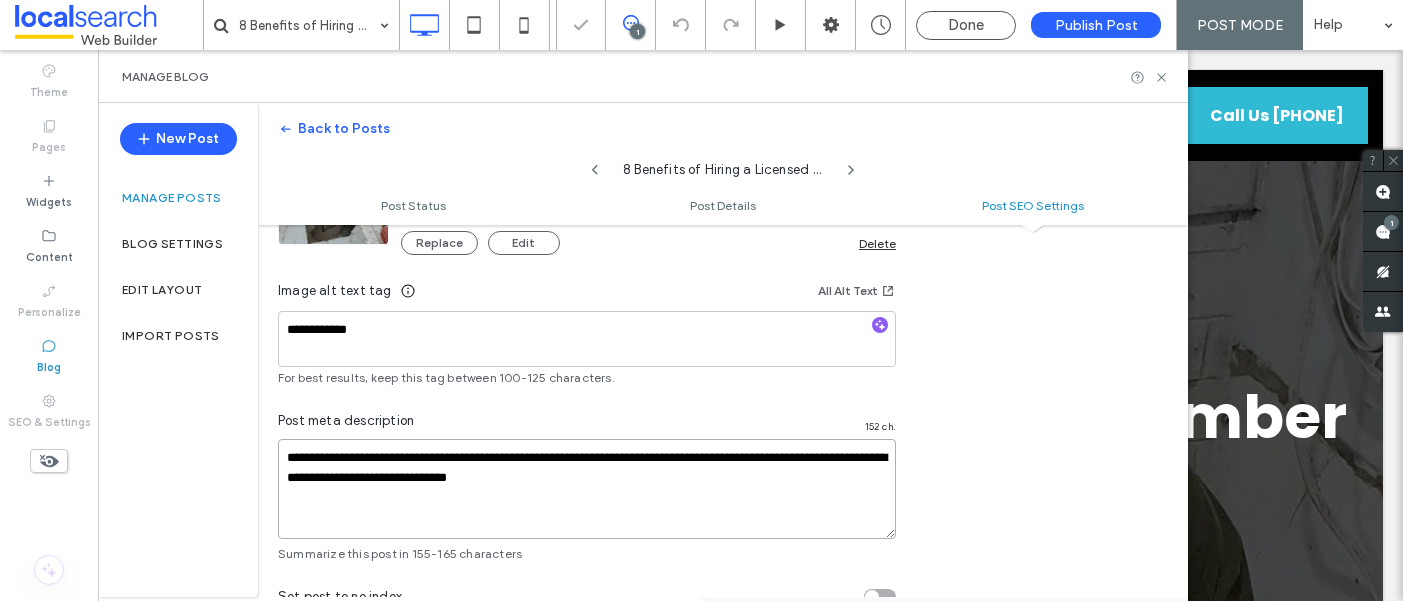 click on "**********" at bounding box center (587, 489) 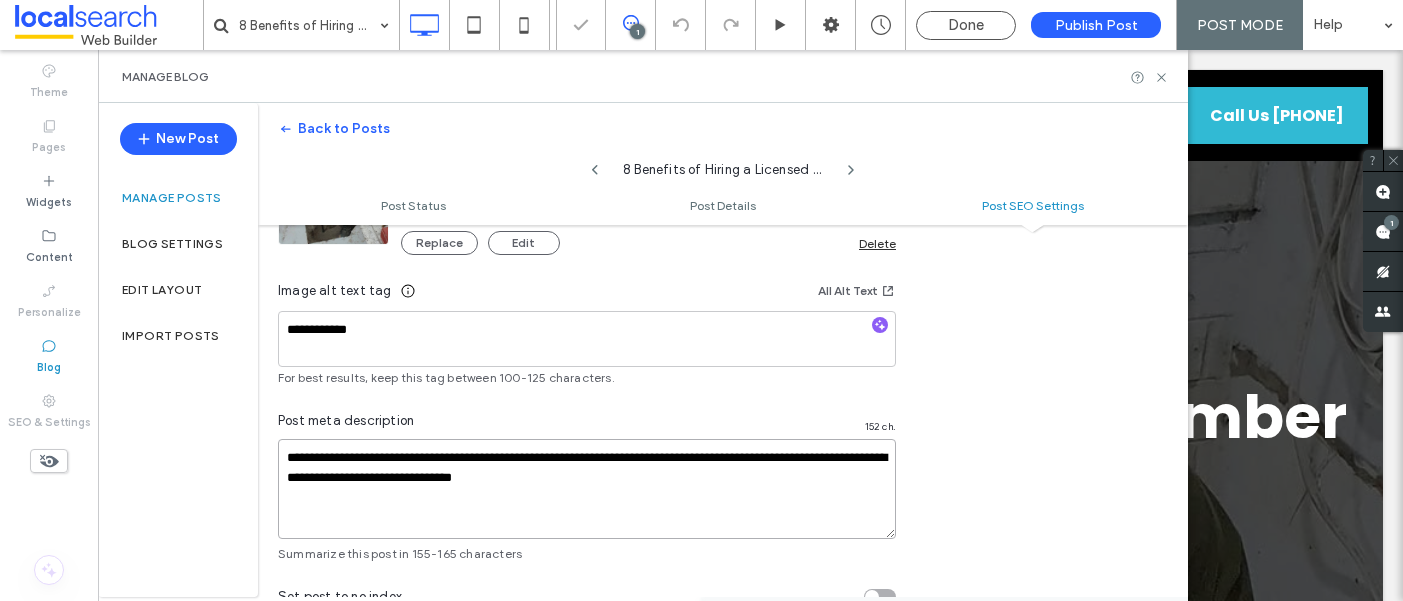type on "**********" 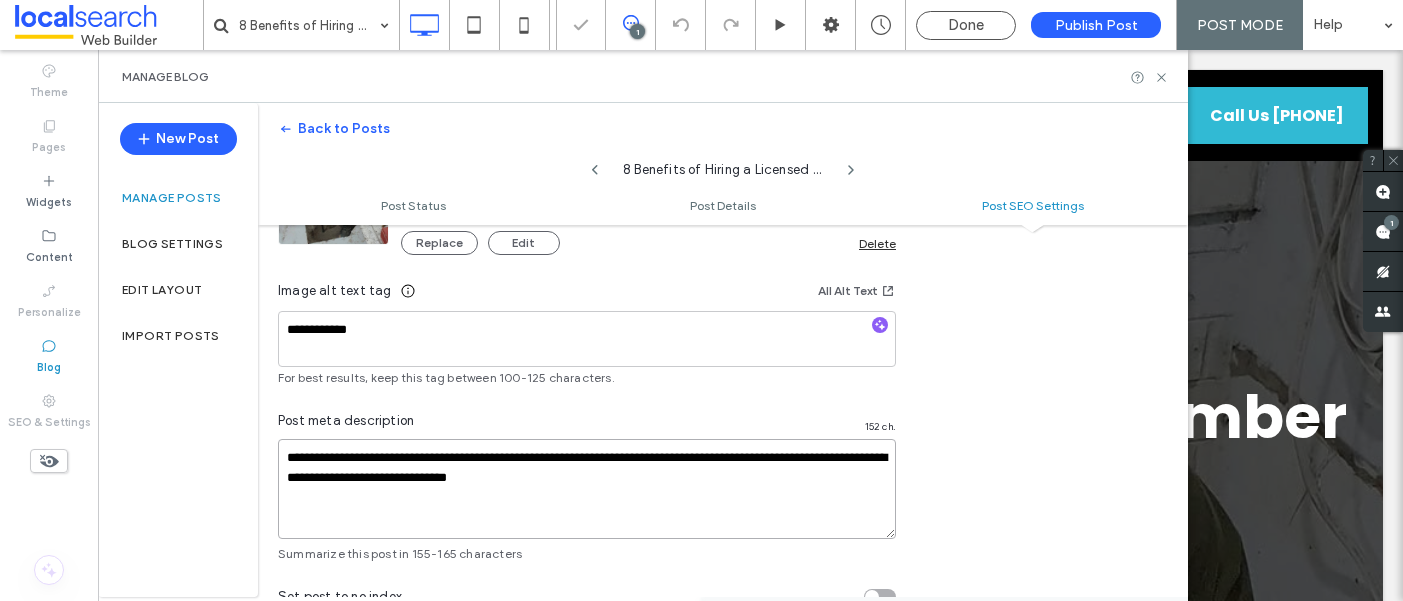 type on "**********" 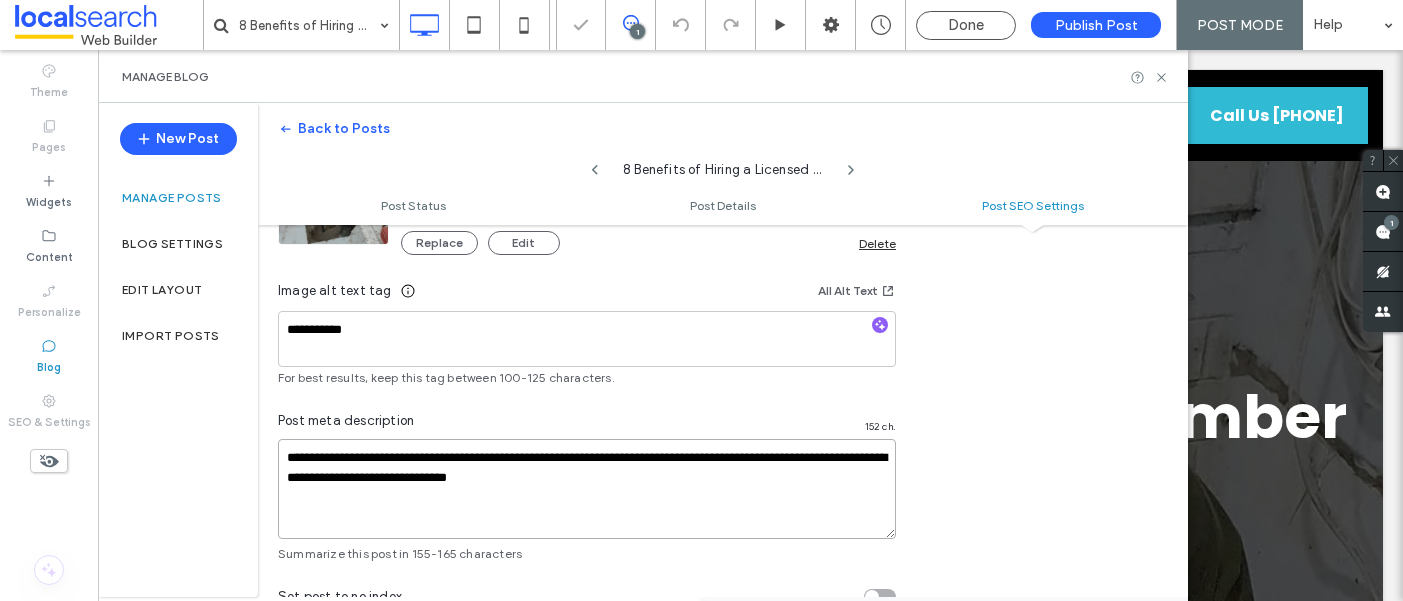 scroll, scrollTop: 0, scrollLeft: 0, axis: both 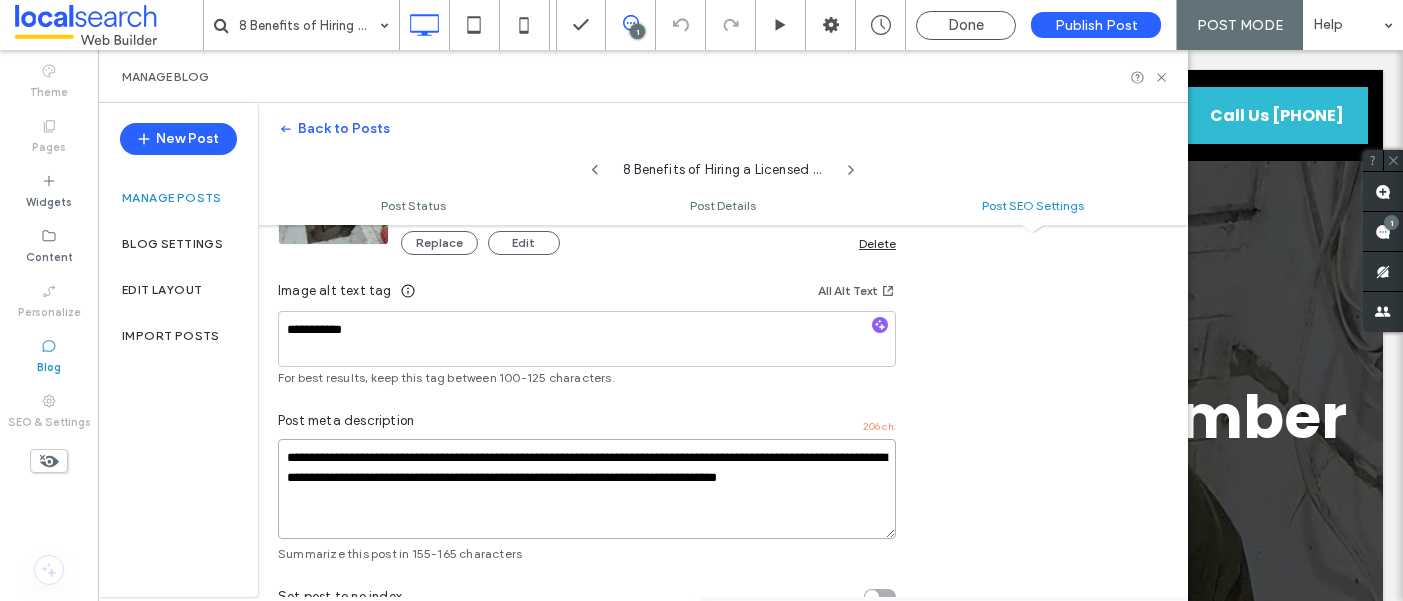 drag, startPoint x: 593, startPoint y: 499, endPoint x: 702, endPoint y: 480, distance: 110.64357 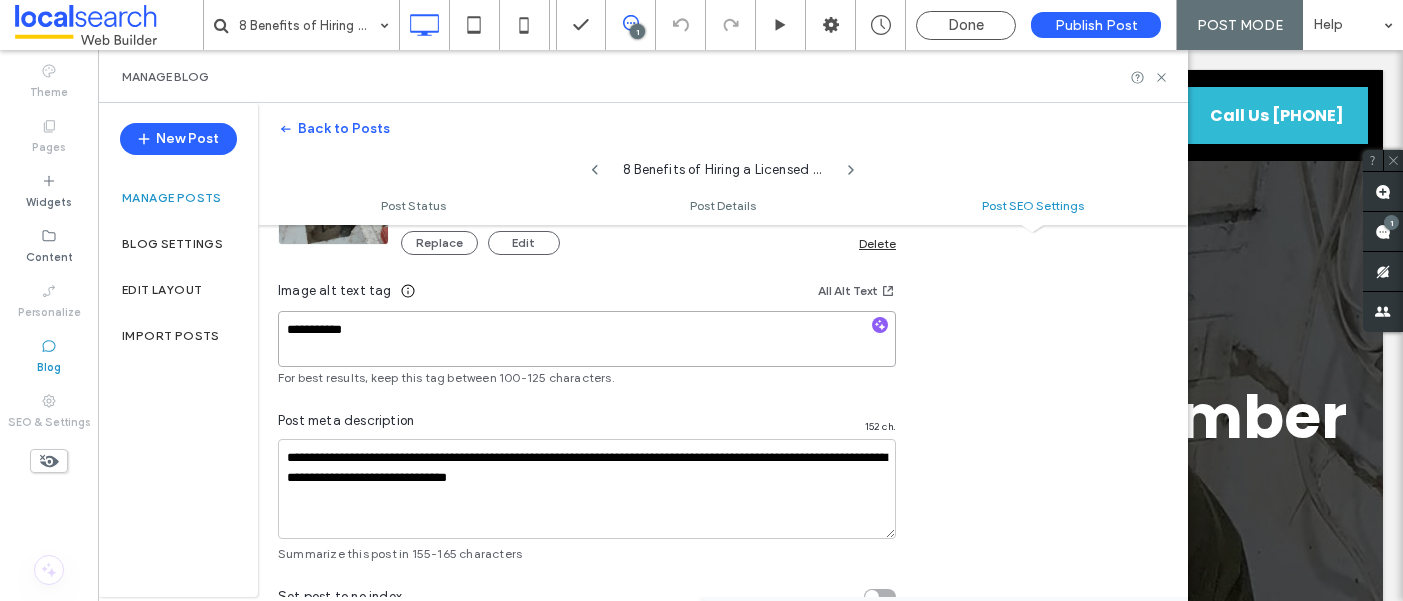 click on "**********" at bounding box center (587, 339) 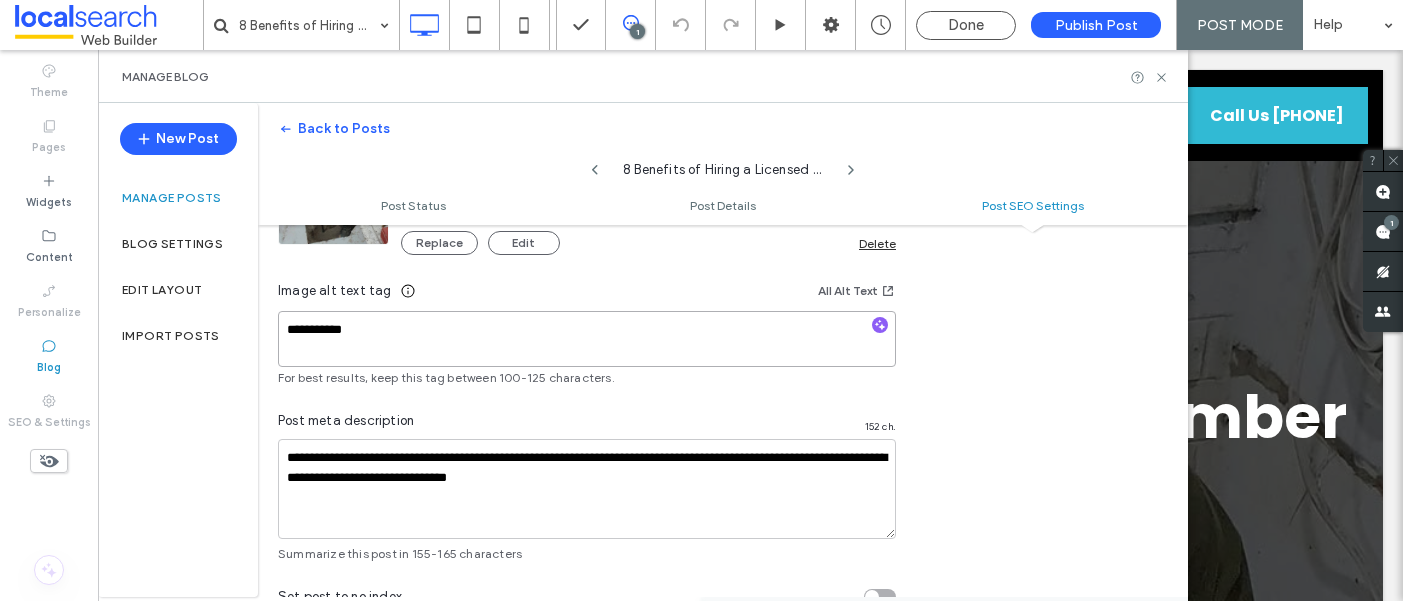 click on "**********" at bounding box center (587, 339) 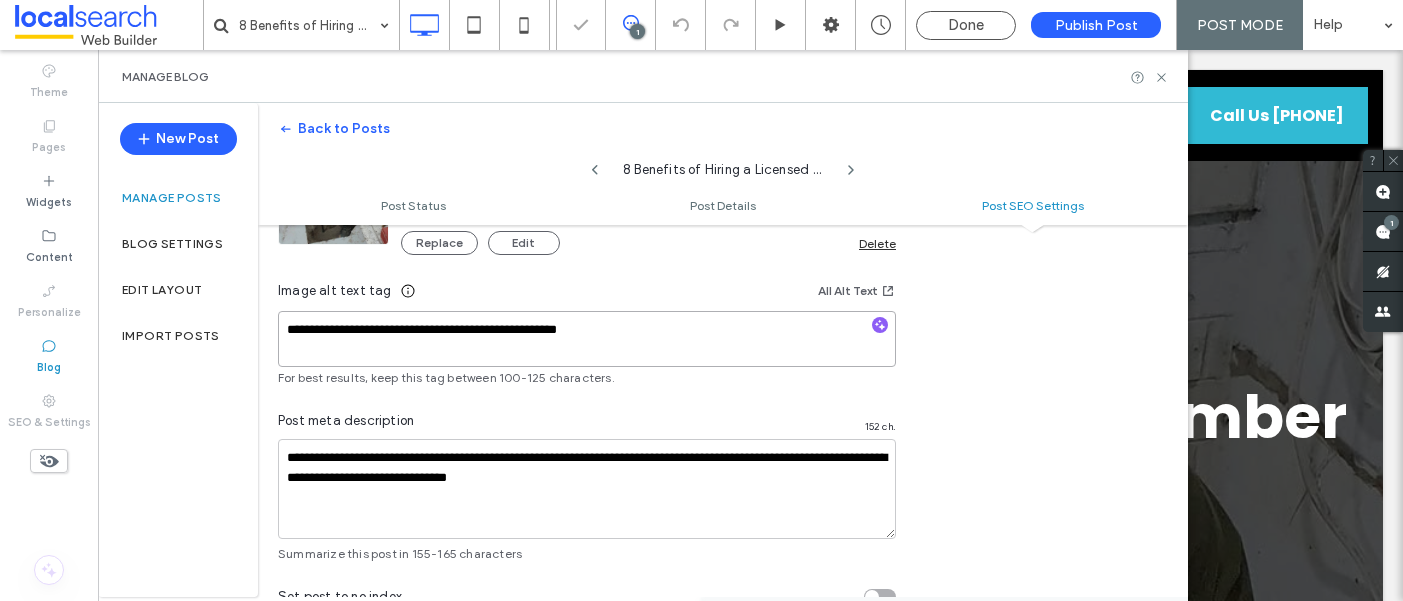 scroll, scrollTop: 0, scrollLeft: 0, axis: both 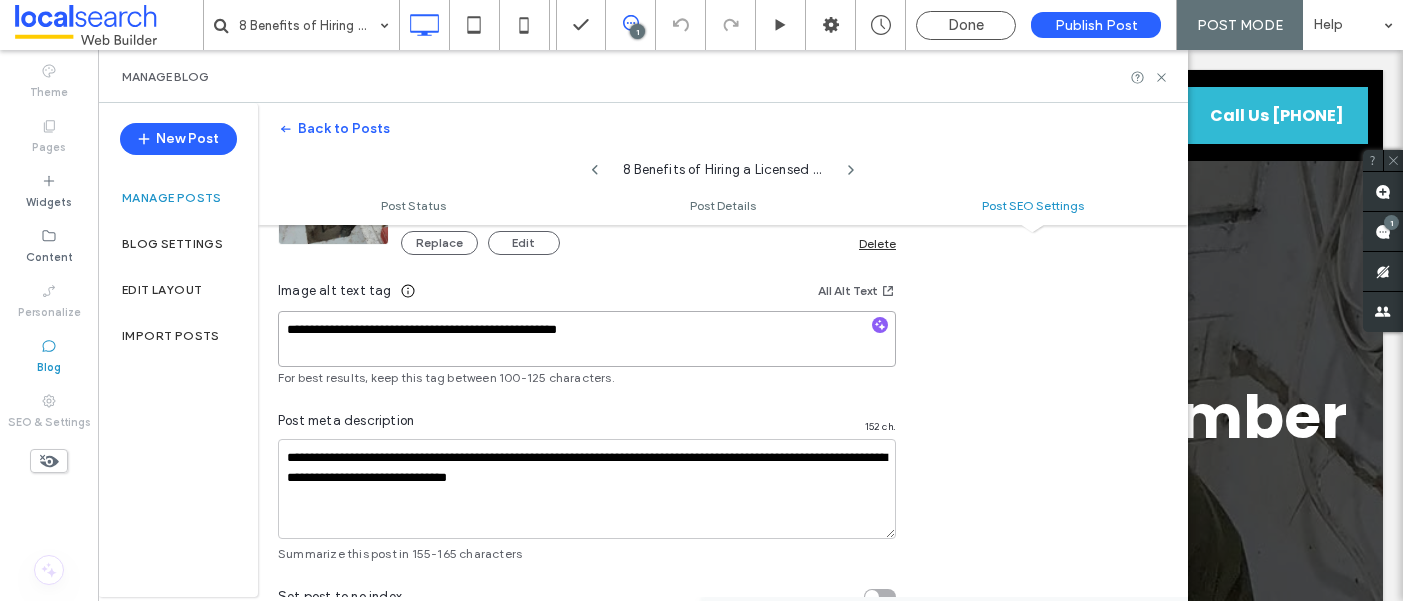 type on "**********" 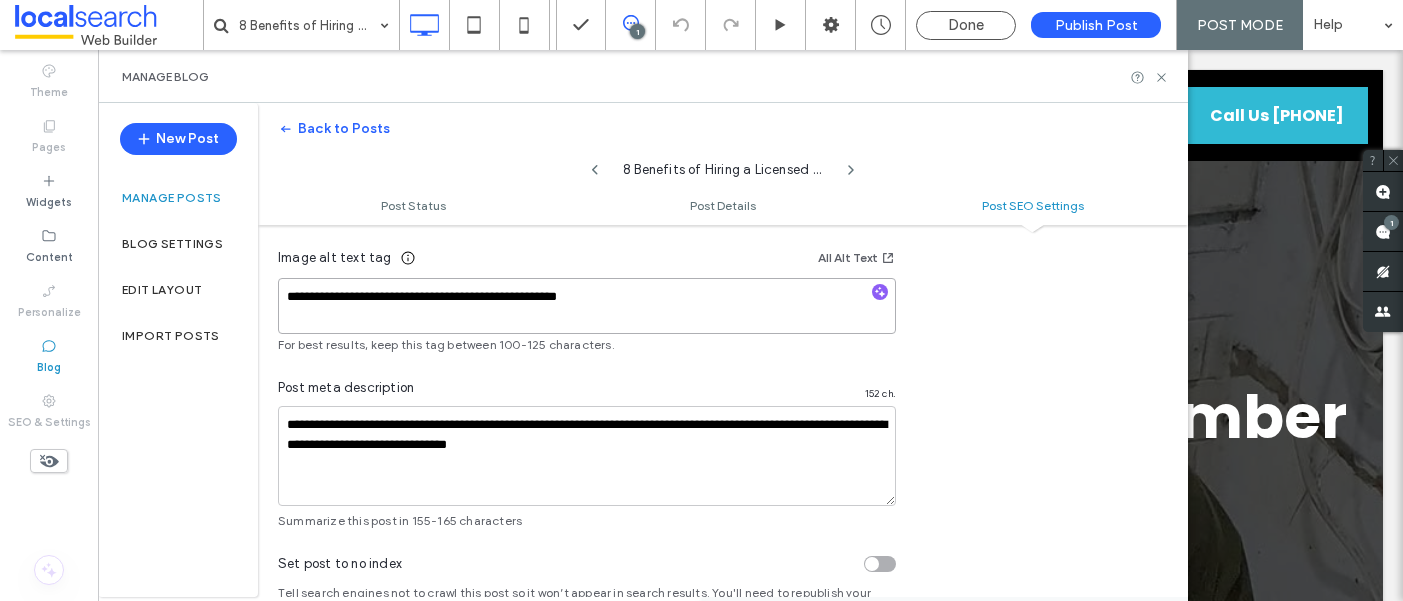 scroll, scrollTop: 1382, scrollLeft: 0, axis: vertical 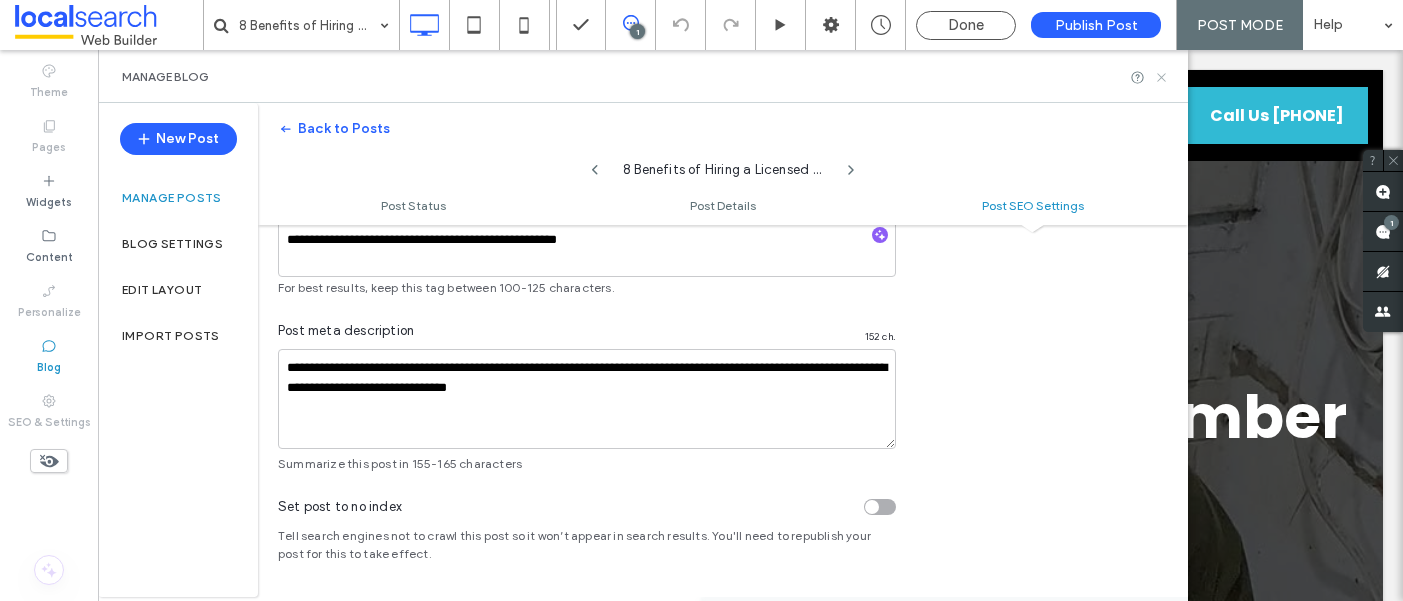 click 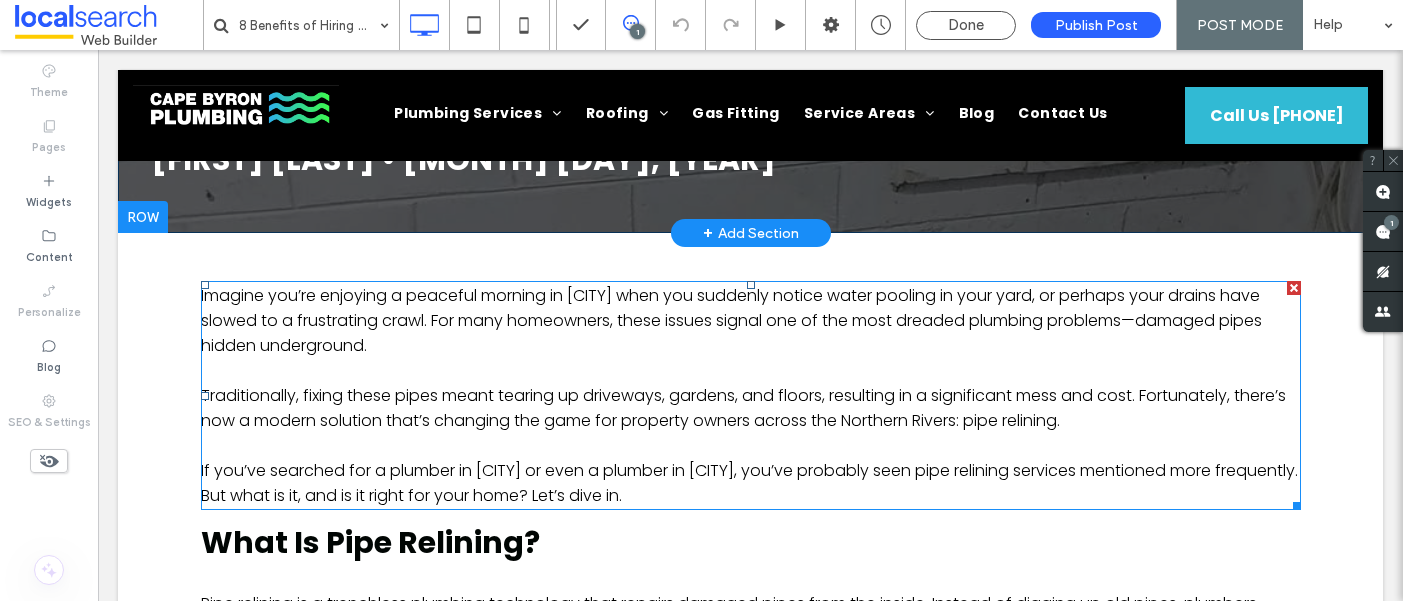 scroll, scrollTop: 375, scrollLeft: 0, axis: vertical 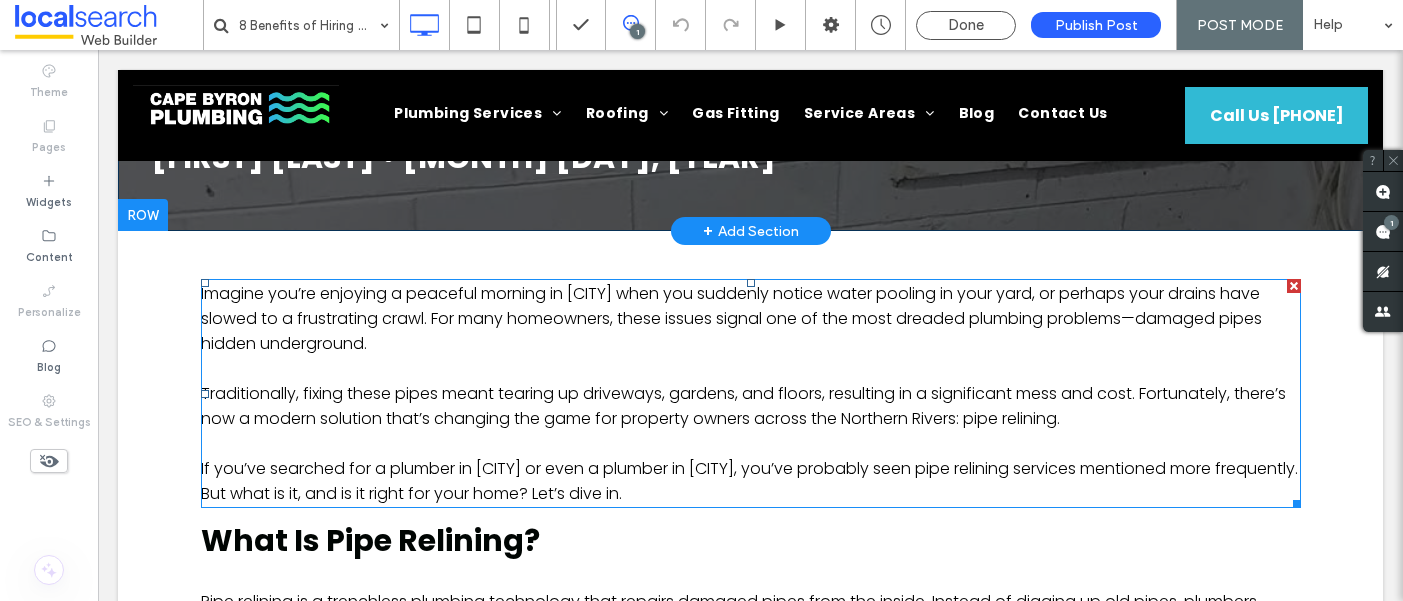 click on "﻿ Traditionally, fixing these pipes meant tearing up driveways, gardens, and floors, resulting in a significant mess and cost. Fortunately, there’s now a modern solution that’s changing the game for property owners across the Northern Rivers: pipe relining." at bounding box center (743, 406) 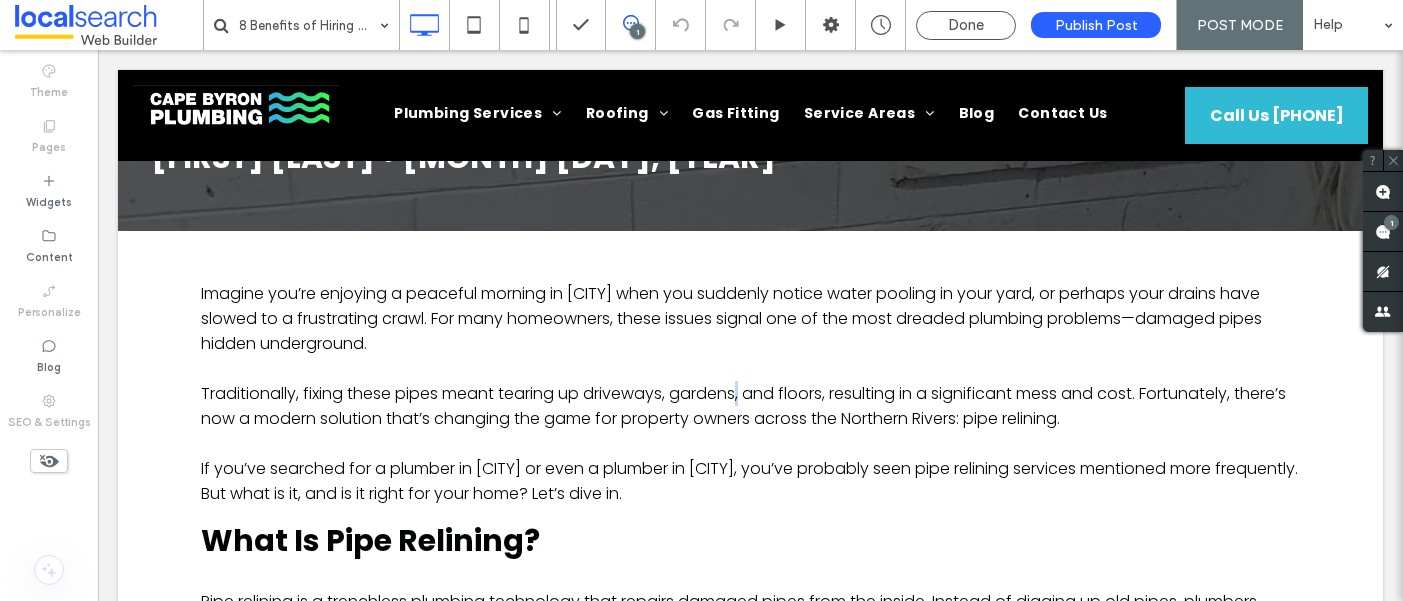 click on "﻿ Traditionally, fixing these pipes meant tearing up driveways, gardens, and floors, resulting in a significant mess and cost. Fortunately, there’s now a modern solution that’s changing the game for property owners across the Northern Rivers: pipe relining." at bounding box center (743, 406) 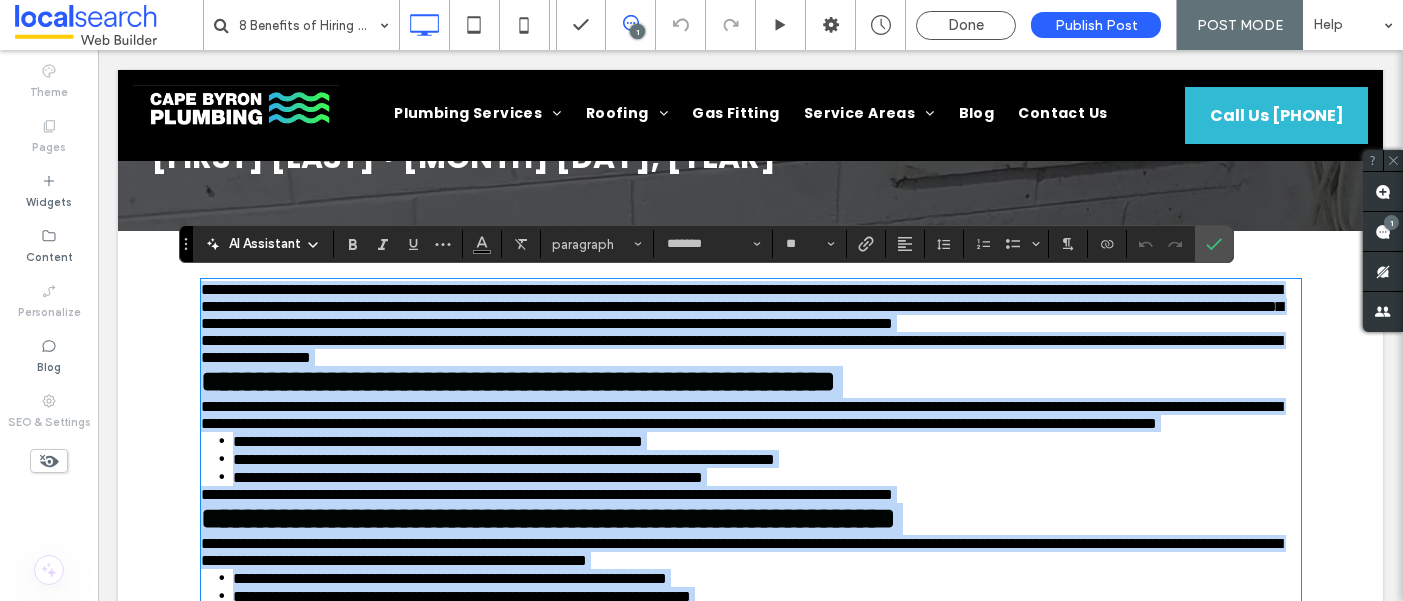 scroll, scrollTop: 2330, scrollLeft: 0, axis: vertical 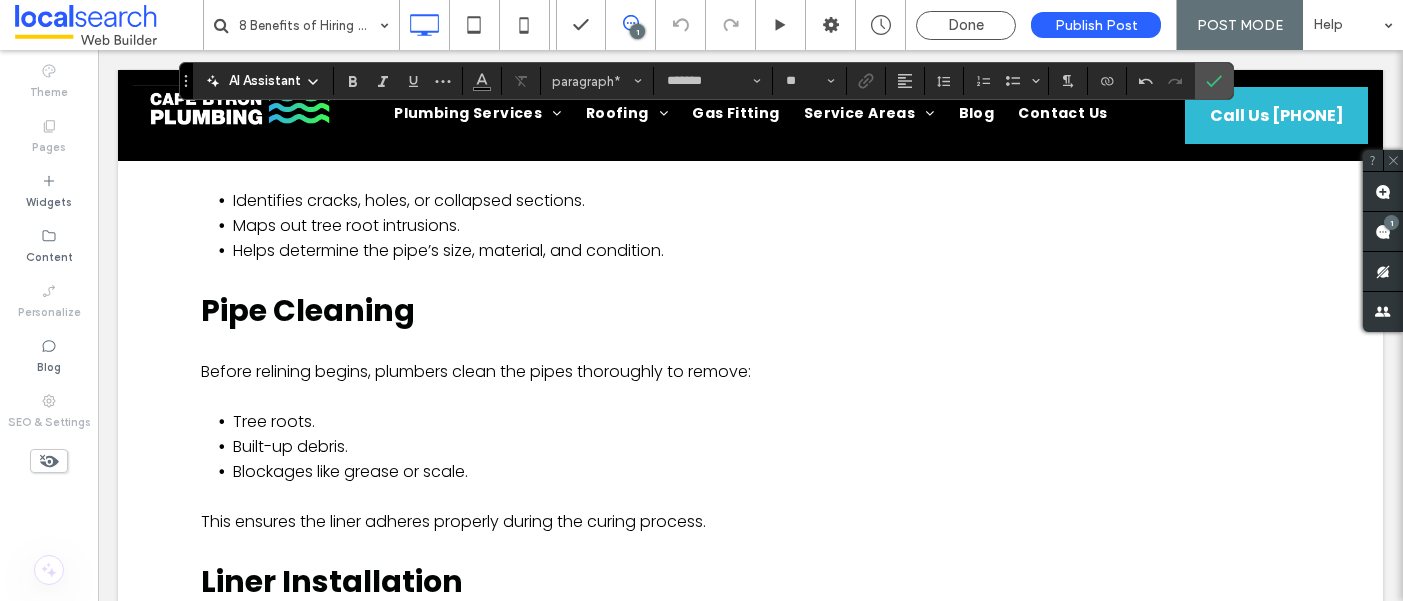 click on "What Is Pipe Relining?" at bounding box center [751, -302] 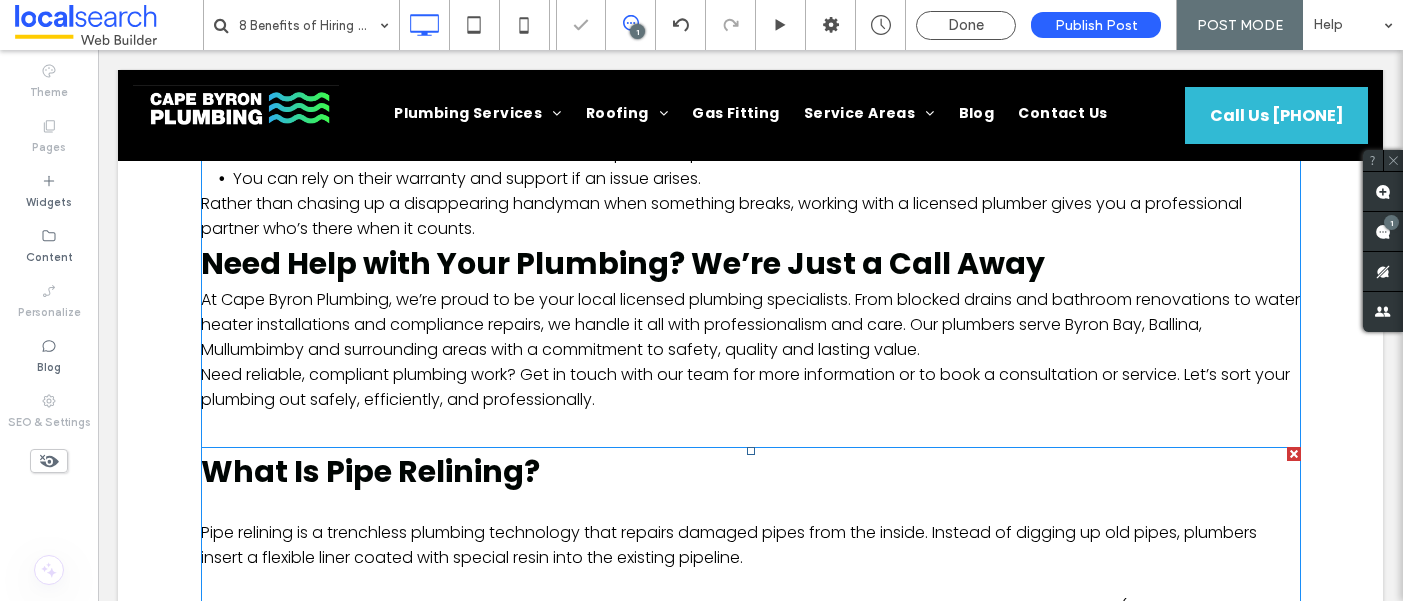 click at bounding box center [1294, 454] 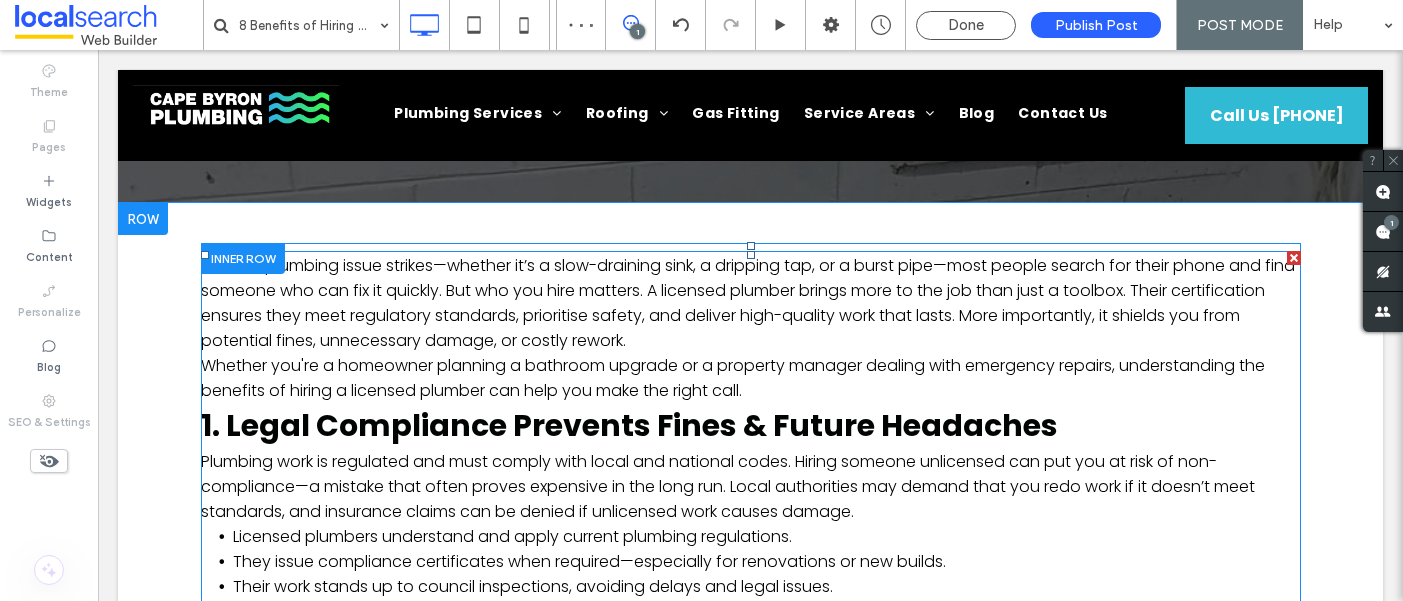 scroll, scrollTop: 362, scrollLeft: 0, axis: vertical 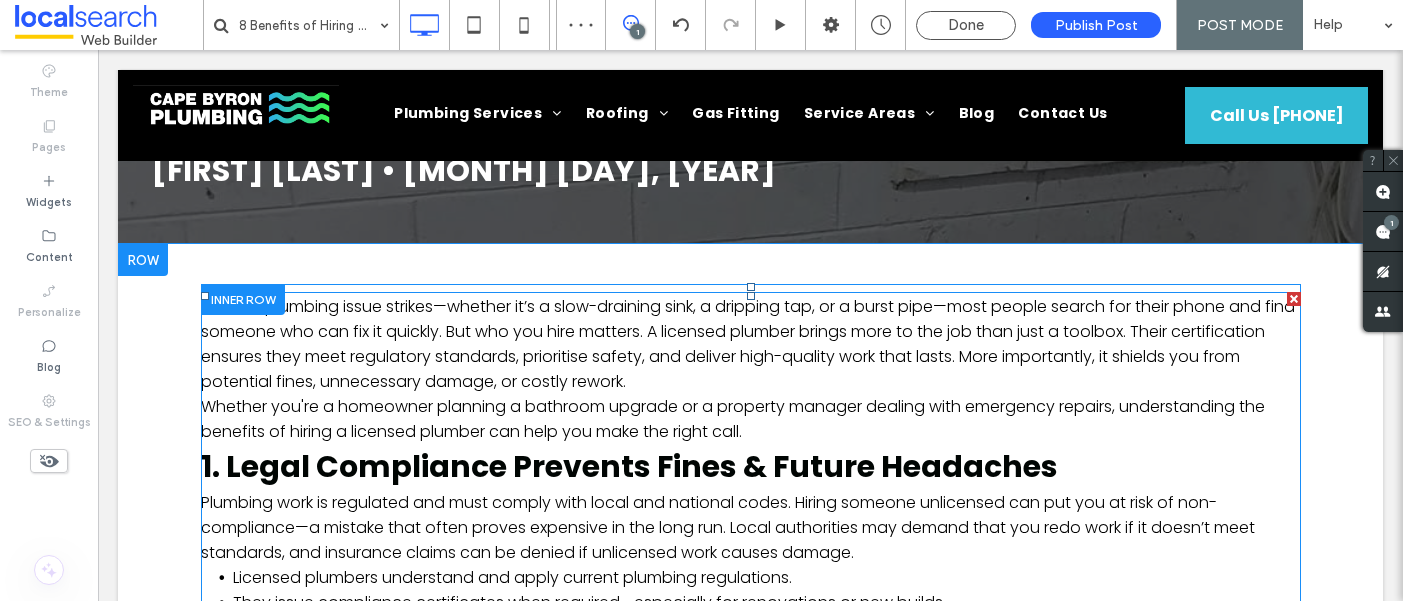 click on "Whether you're a homeowner planning a bathroom upgrade or a property manager dealing with emergency repairs, understanding the benefits of hiring a licensed plumber can help you make the right call." at bounding box center (733, 419) 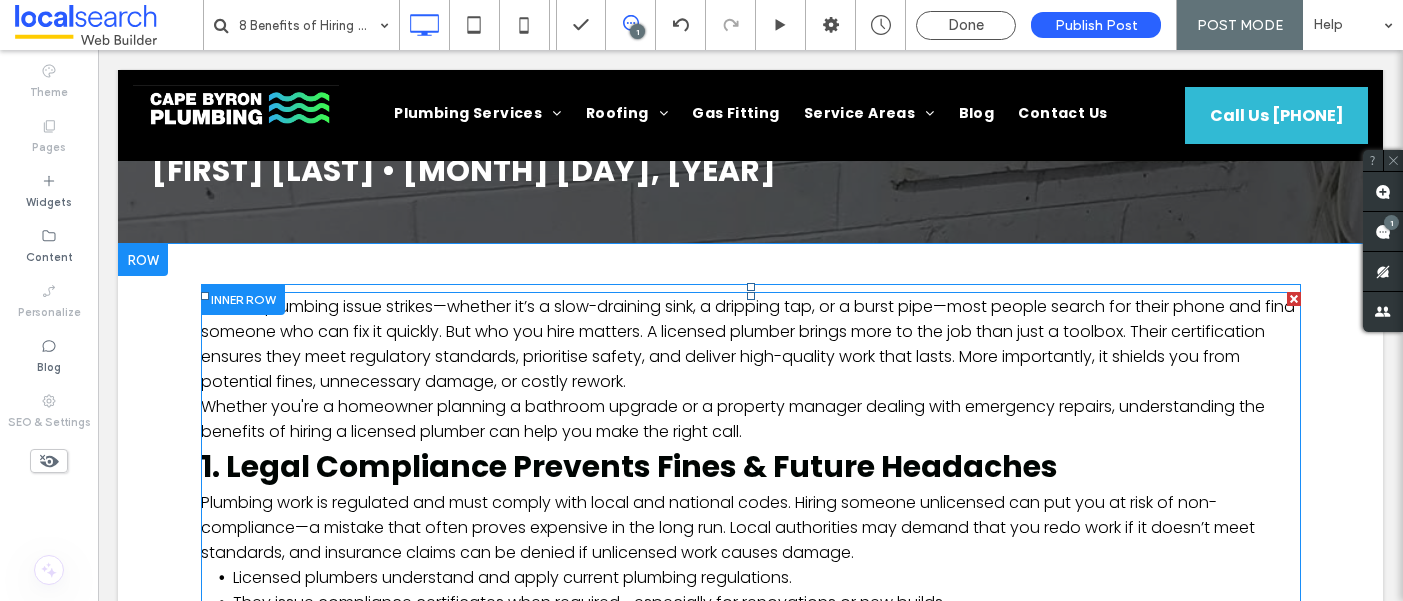 type on "*******" 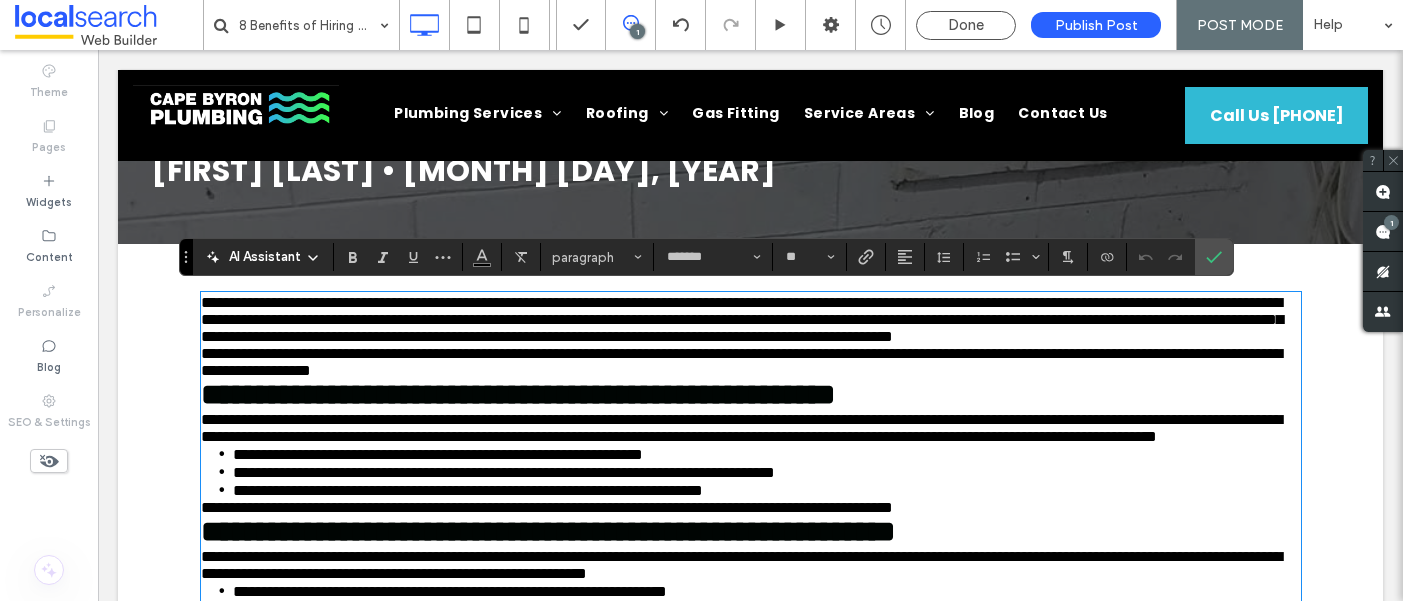 click on "**********" at bounding box center (751, 319) 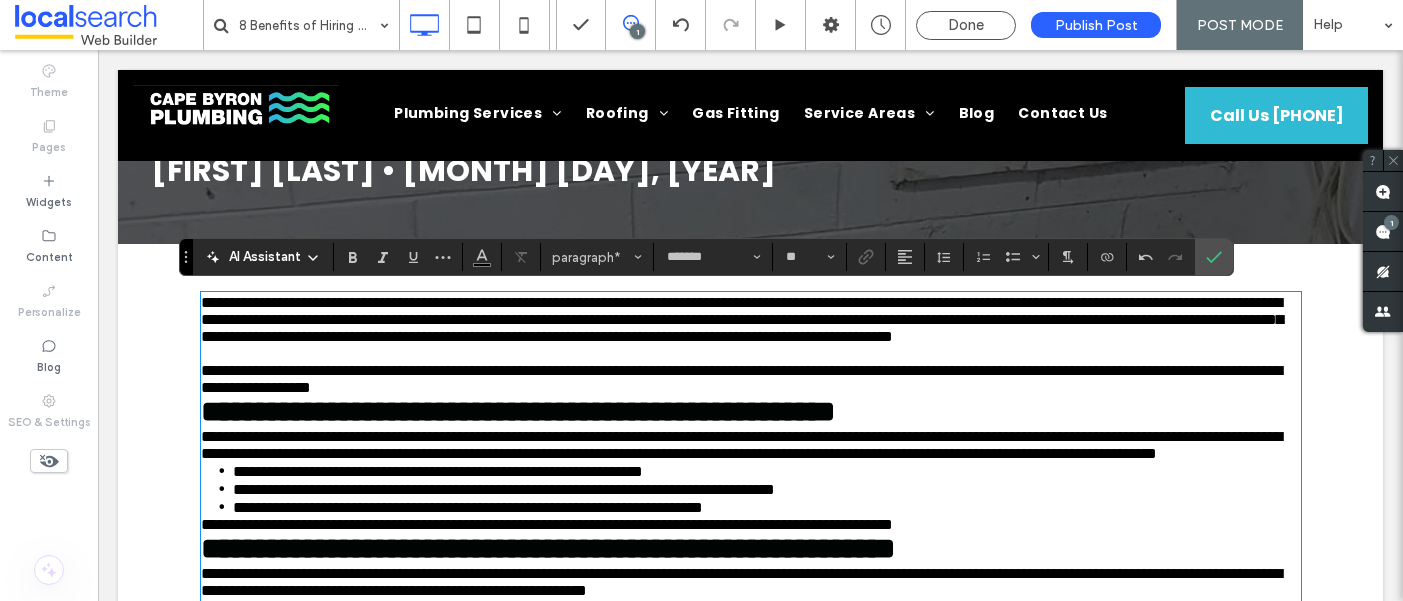 click on "**********" at bounding box center (751, 379) 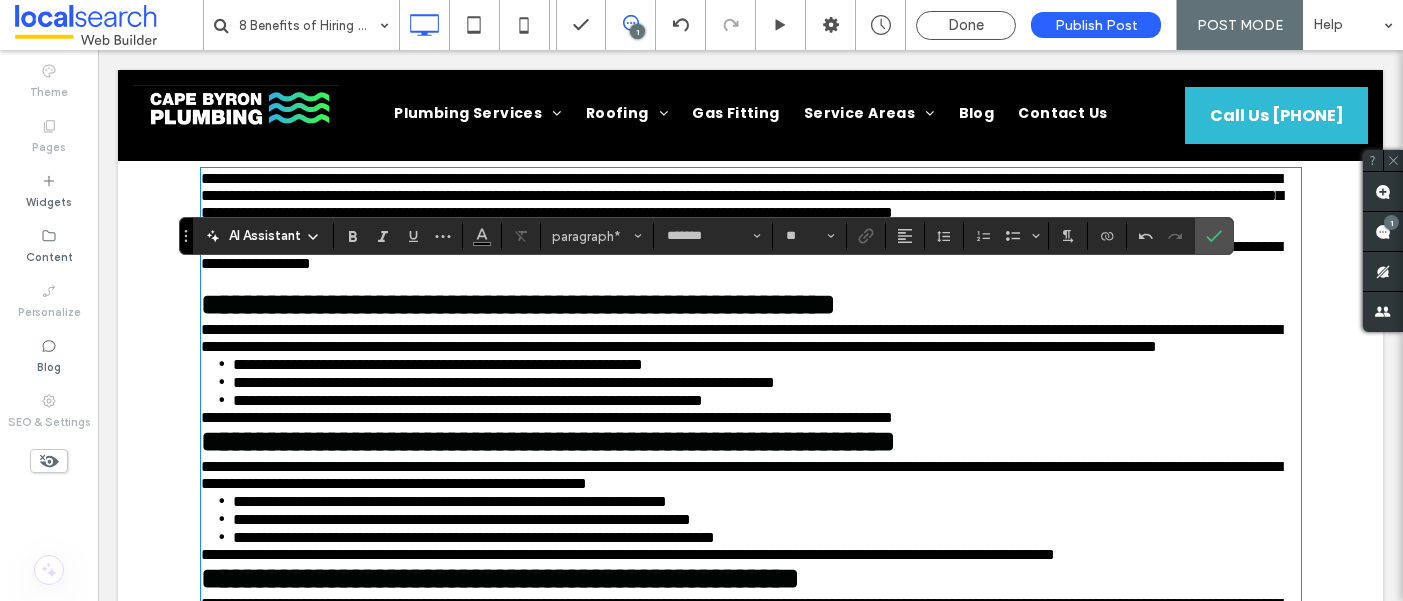 scroll, scrollTop: 493, scrollLeft: 0, axis: vertical 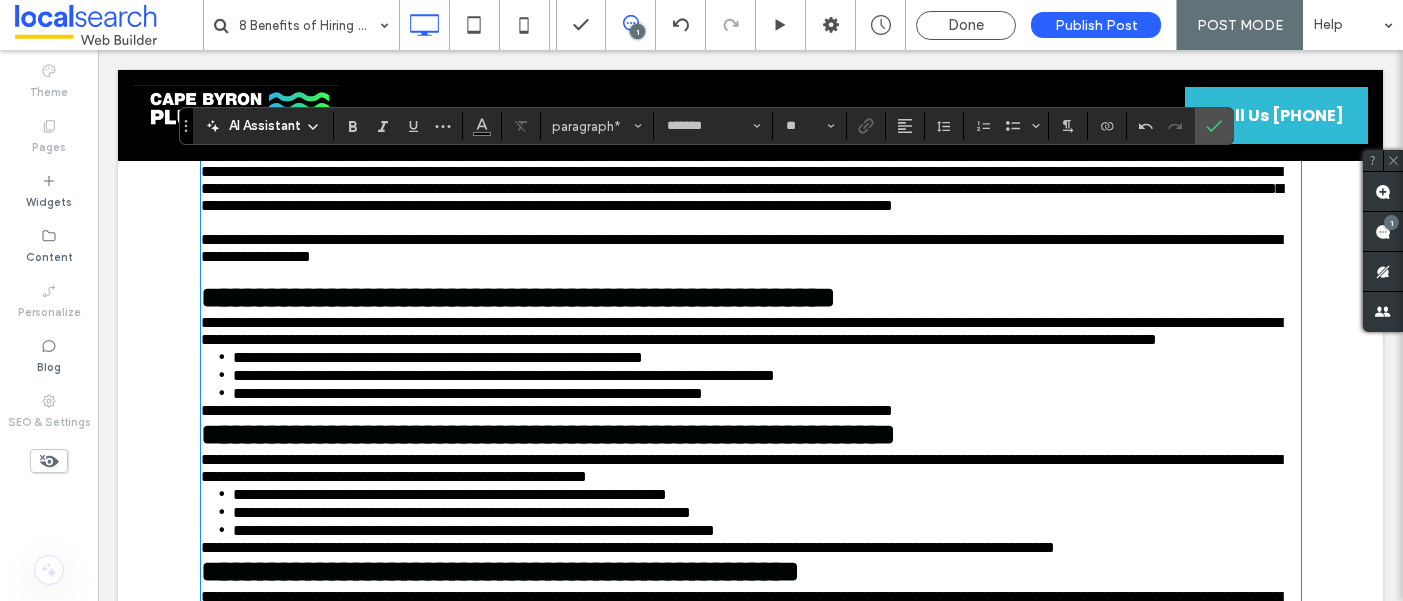 click on "**********" at bounding box center [751, 331] 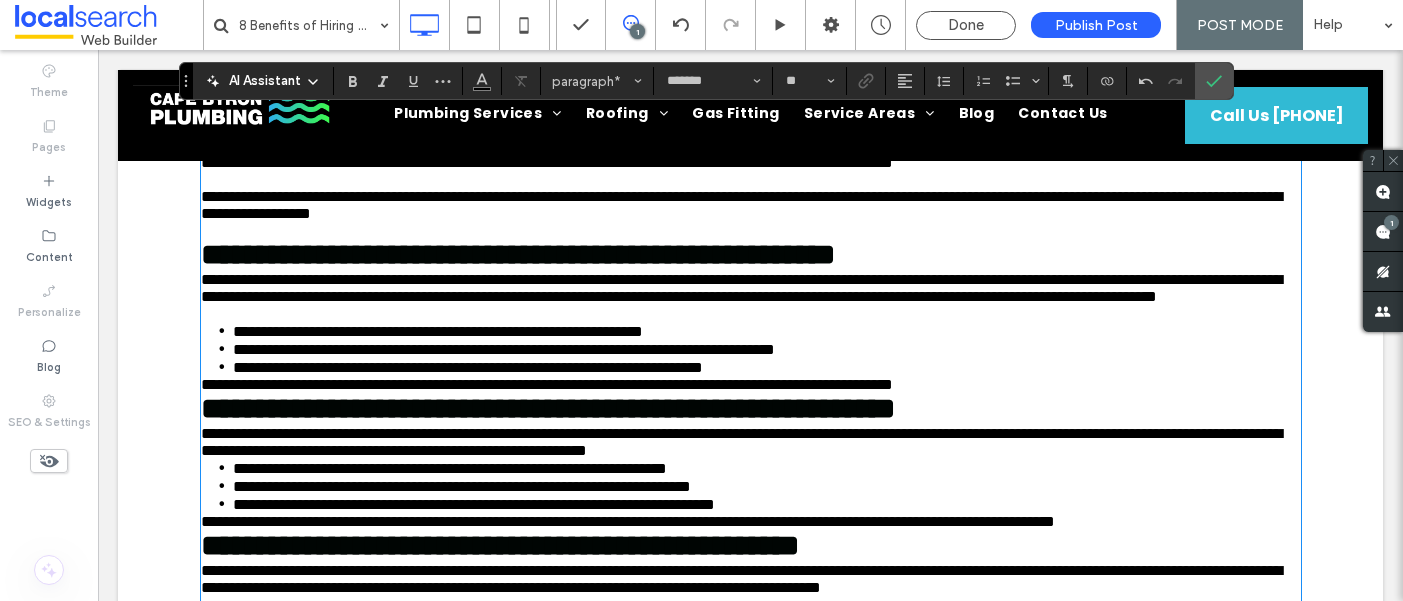 scroll, scrollTop: 619, scrollLeft: 0, axis: vertical 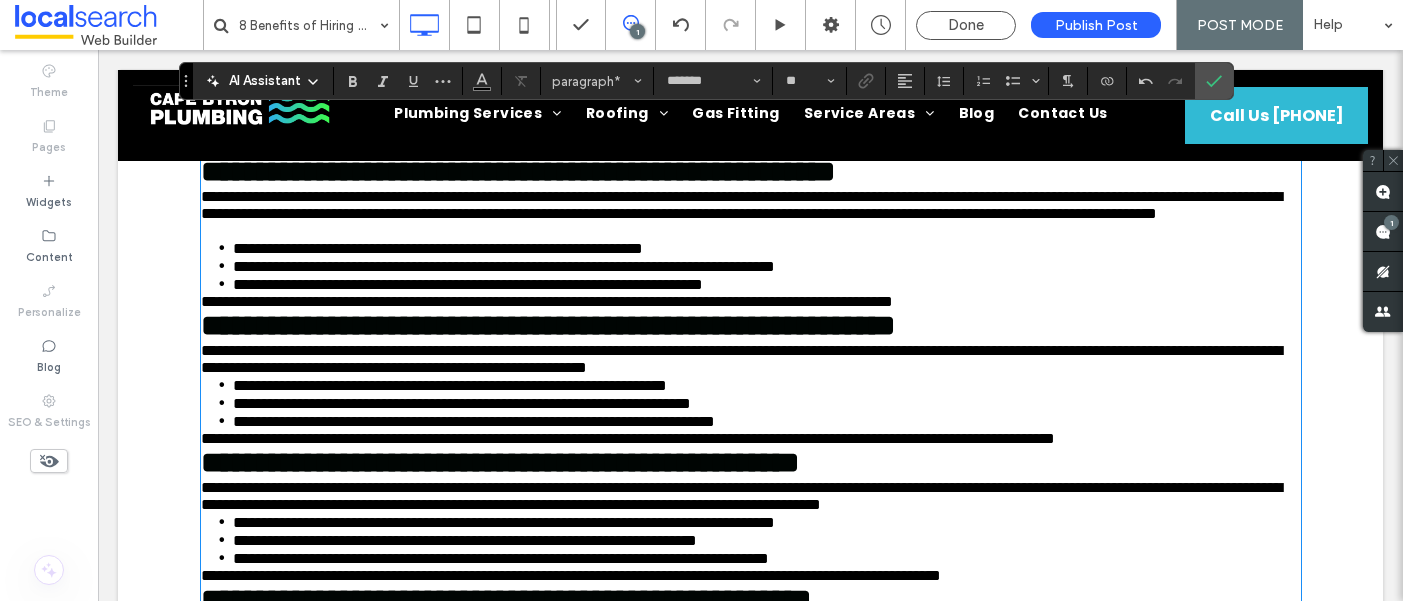 click on "**********" at bounding box center [547, 301] 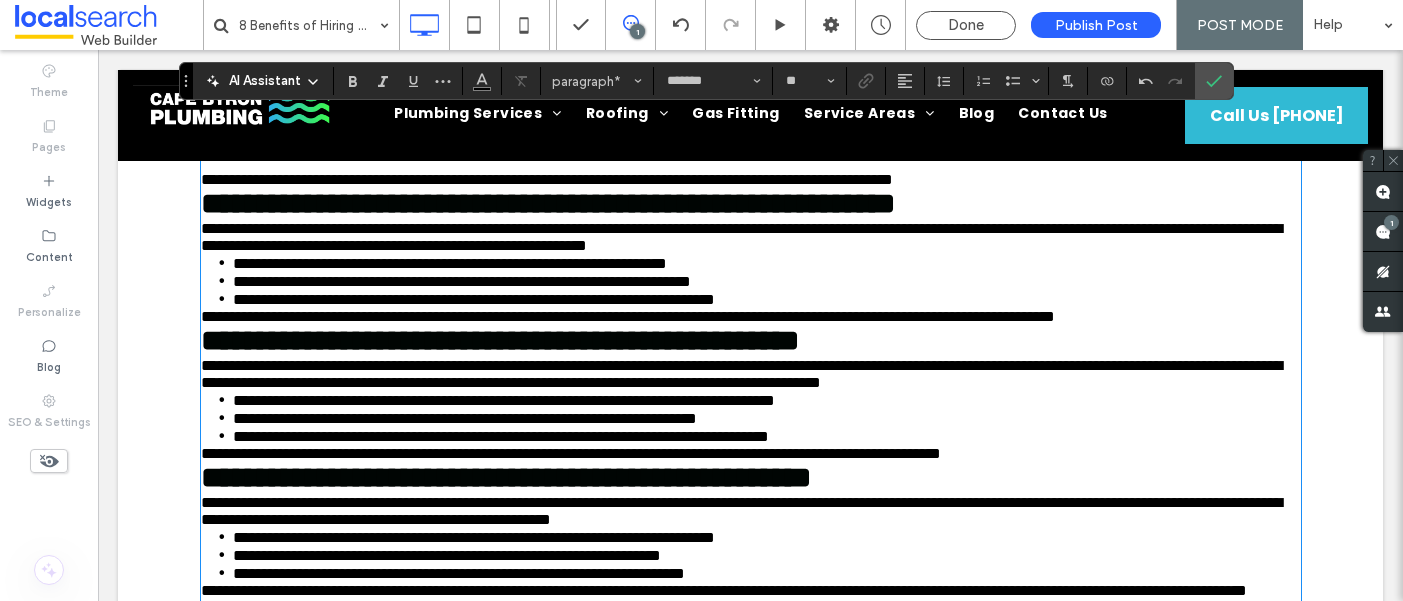 scroll, scrollTop: 775, scrollLeft: 0, axis: vertical 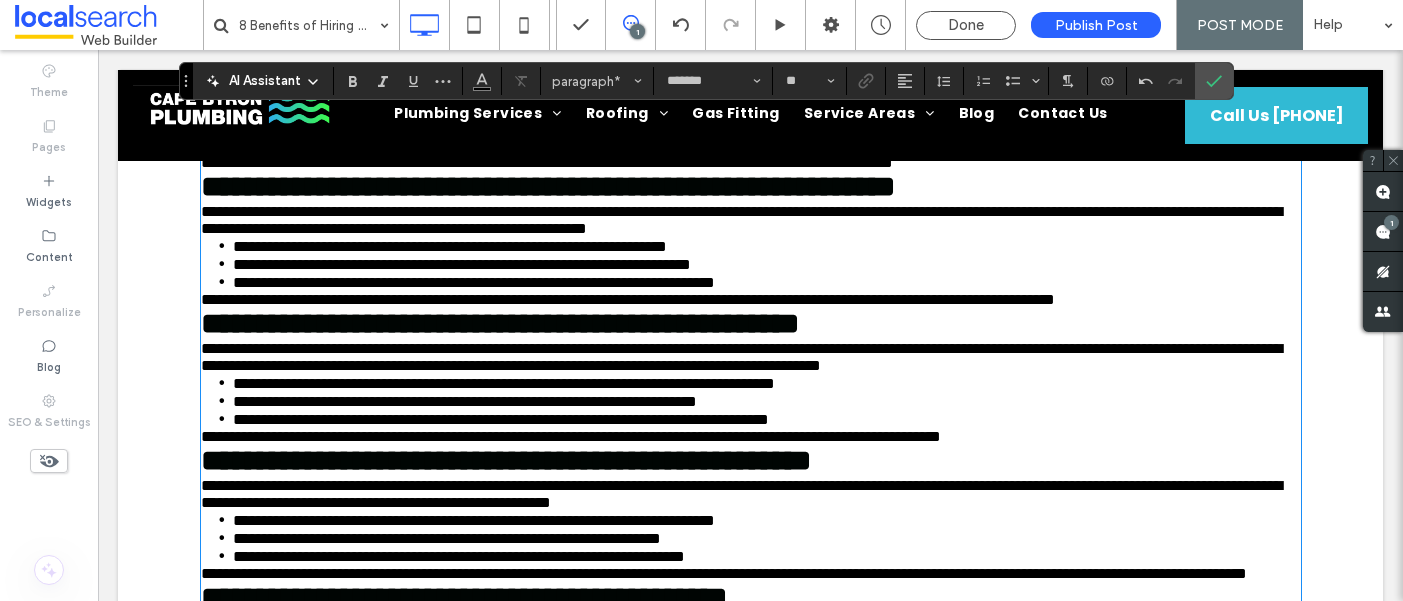 click on "**********" at bounding box center (751, 162) 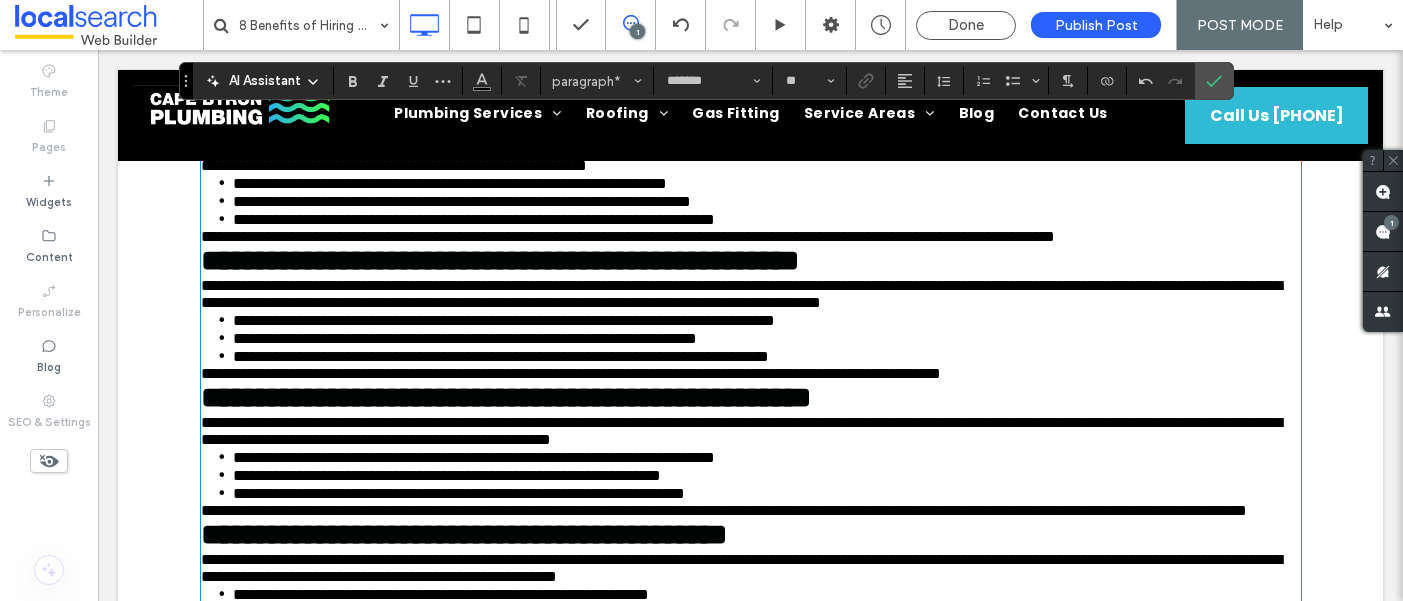scroll, scrollTop: 860, scrollLeft: 0, axis: vertical 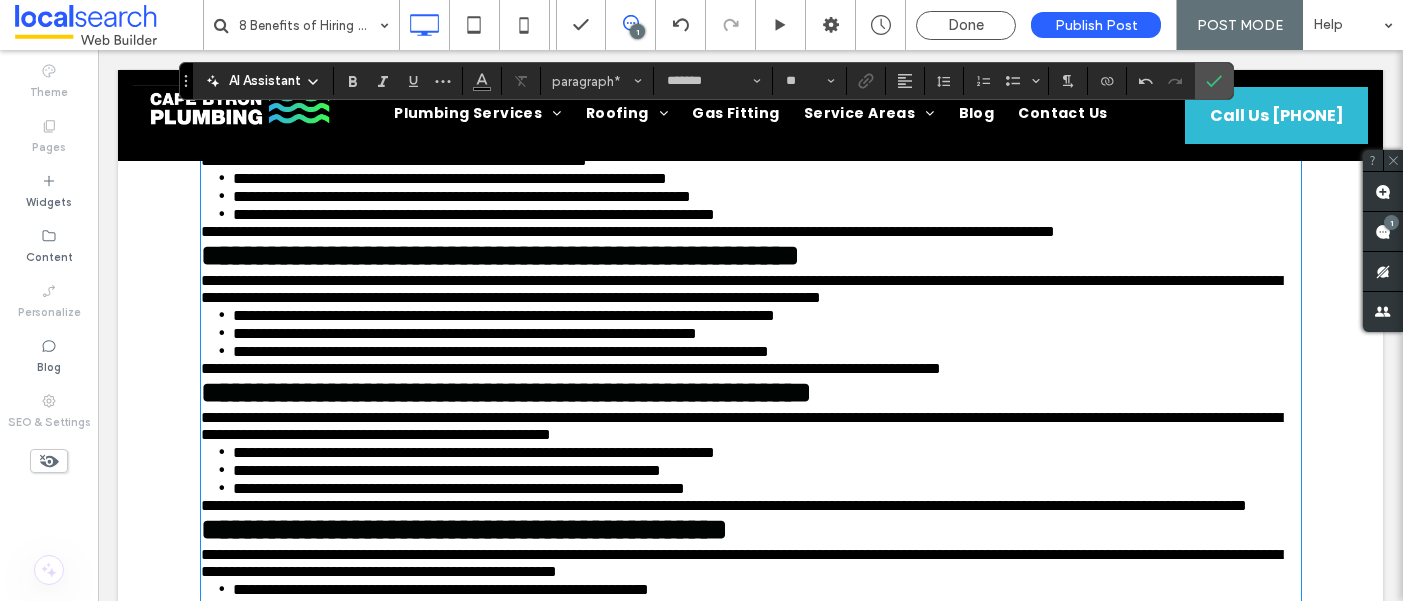 click on "**********" at bounding box center [741, 152] 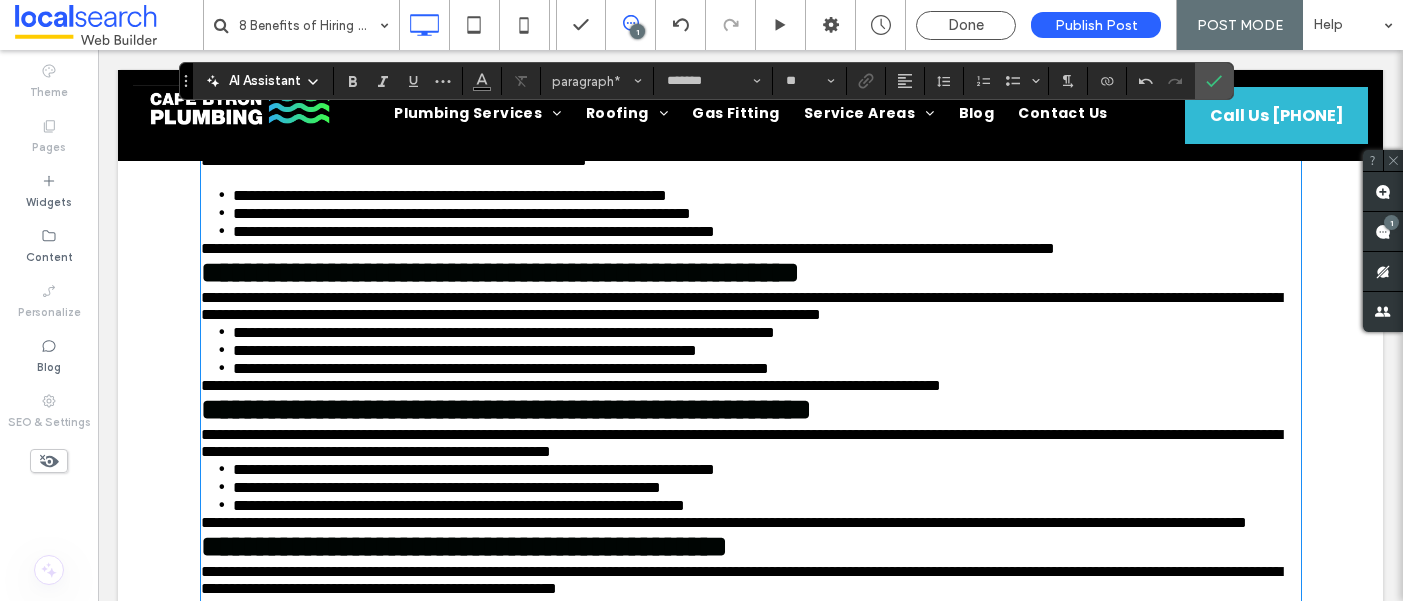 click on "**********" at bounding box center [628, 248] 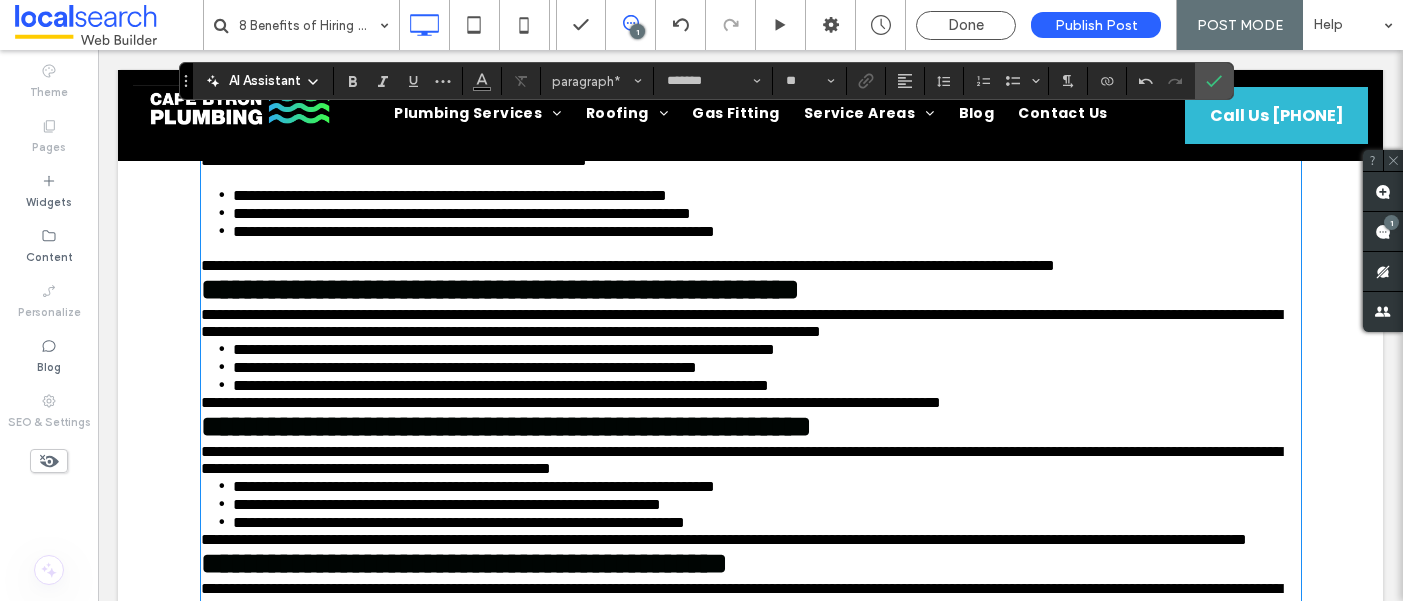 click on "**********" at bounding box center (751, 265) 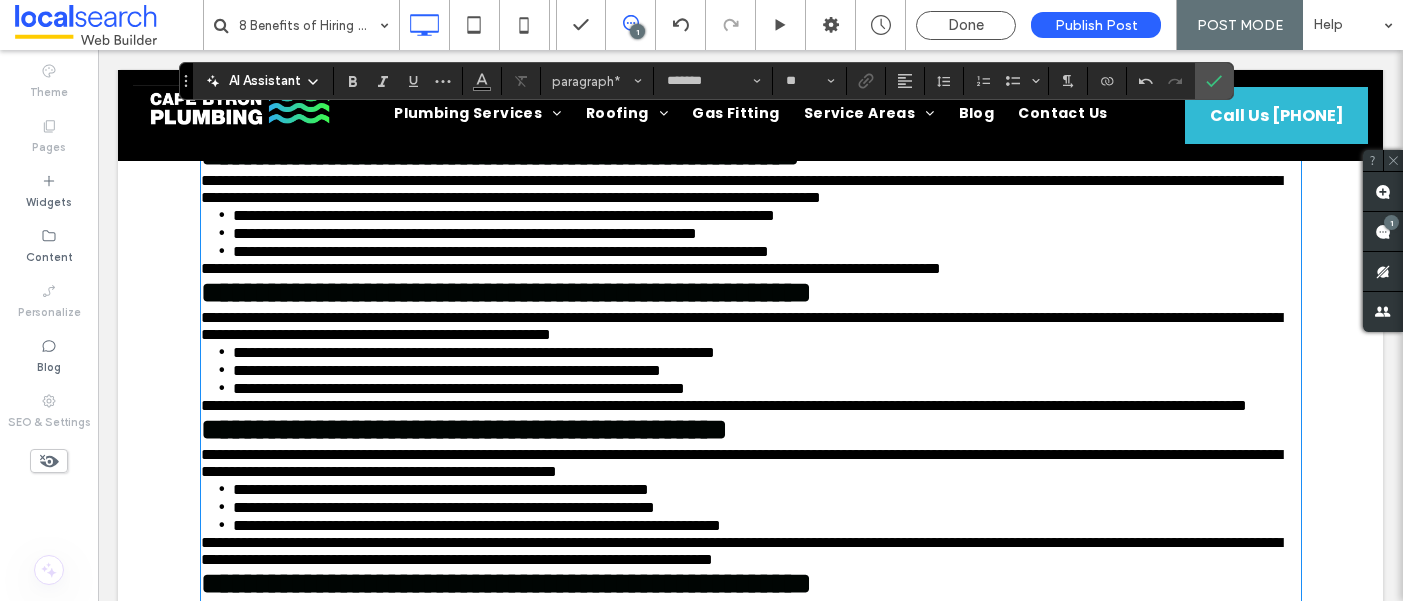scroll, scrollTop: 1071, scrollLeft: 0, axis: vertical 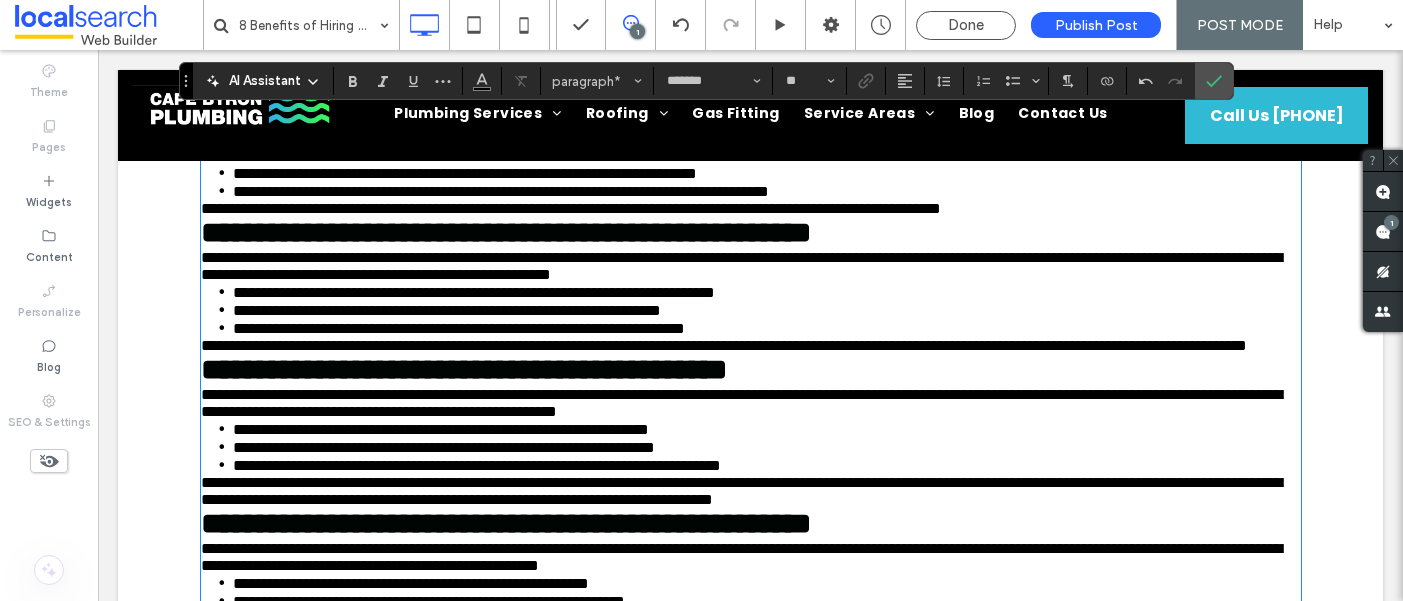 click on "**********" at bounding box center [751, 129] 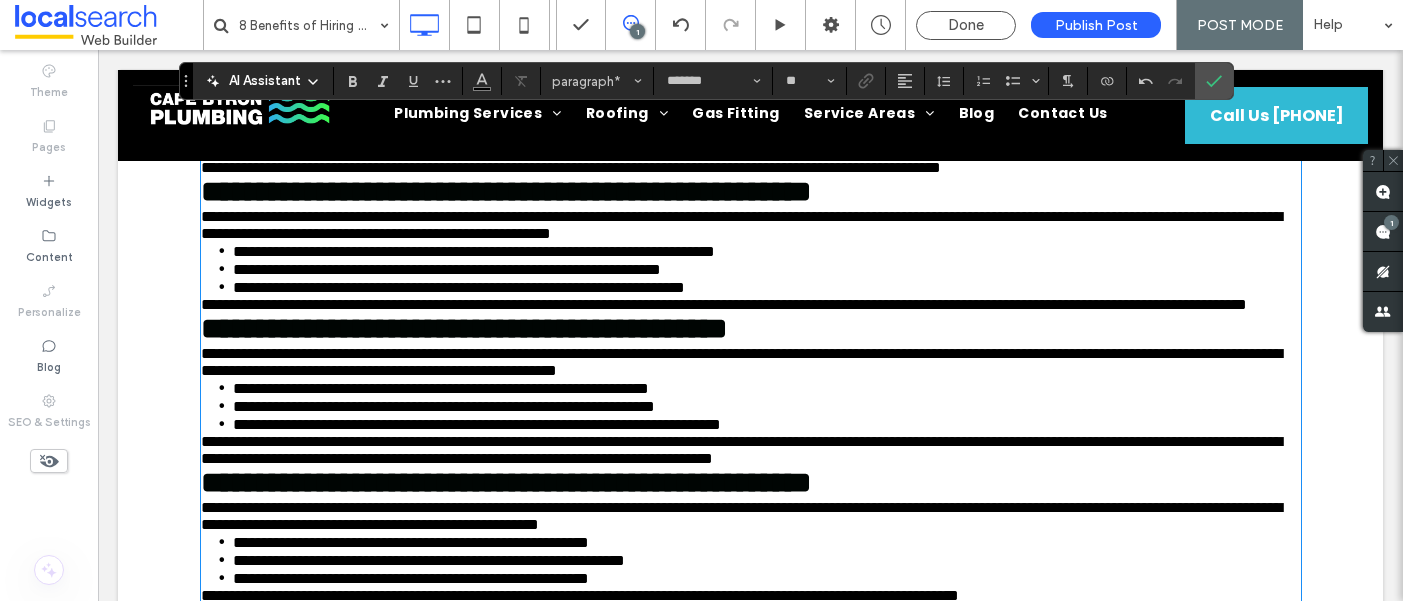 scroll, scrollTop: 1143, scrollLeft: 0, axis: vertical 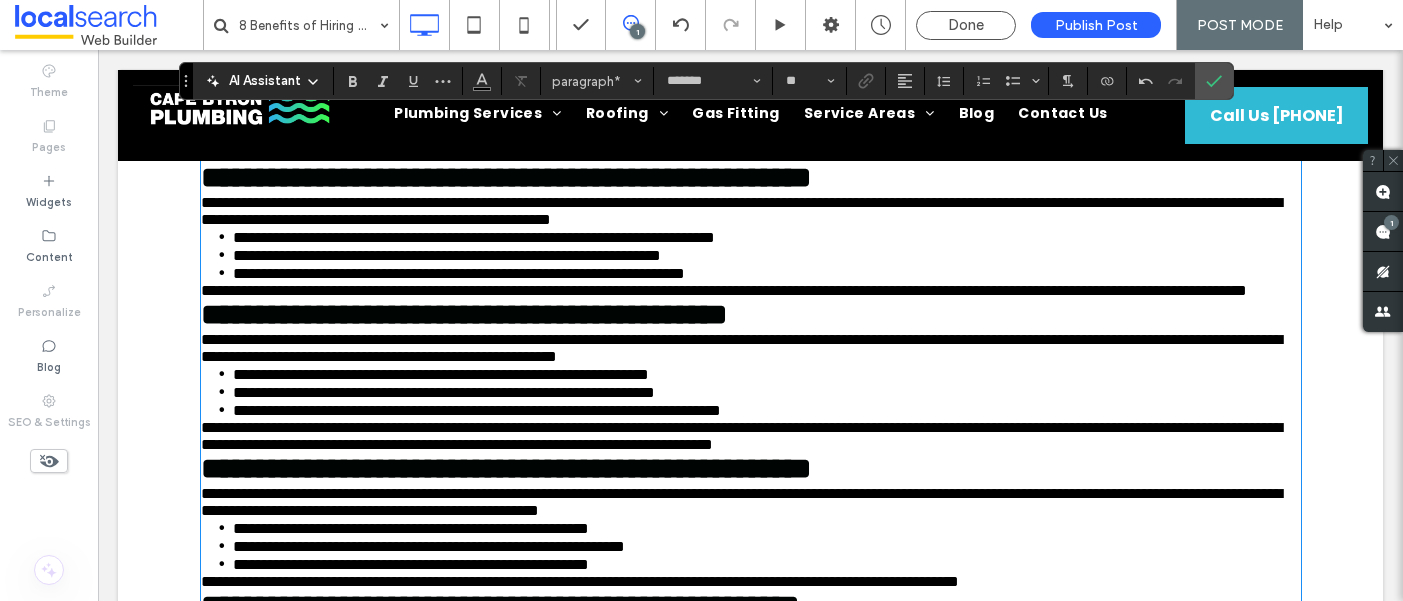 click on "**********" at bounding box center [571, 153] 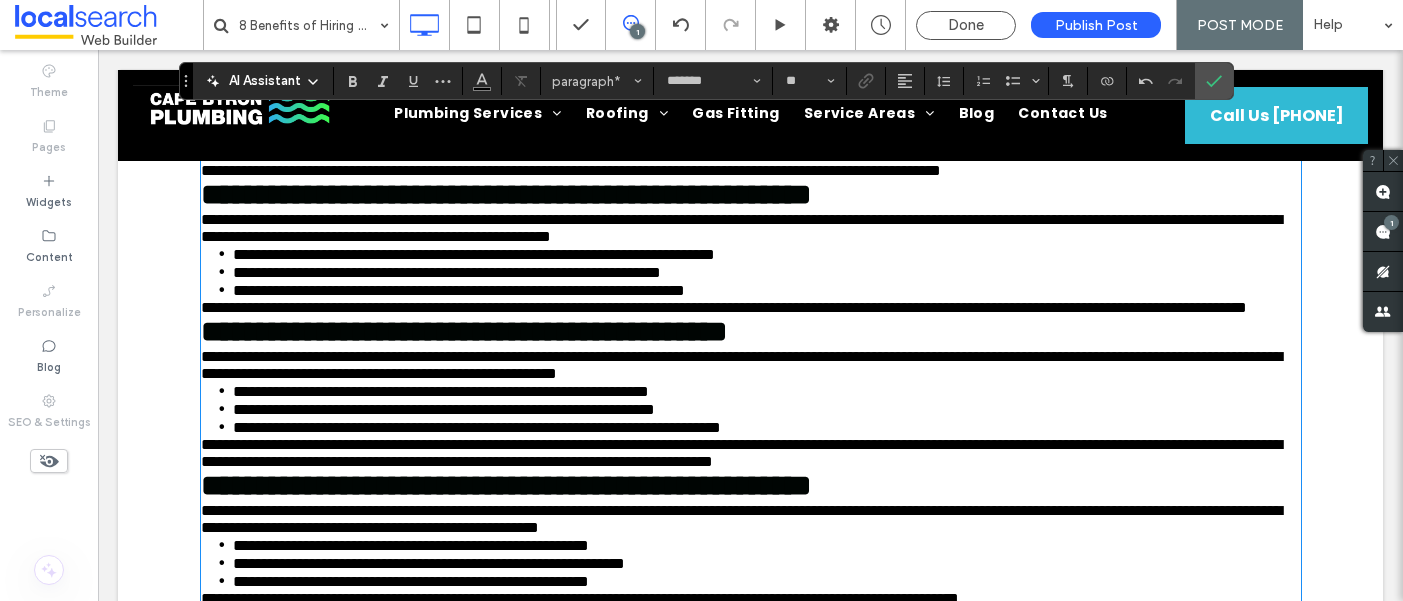 click on "**********" at bounding box center [751, 170] 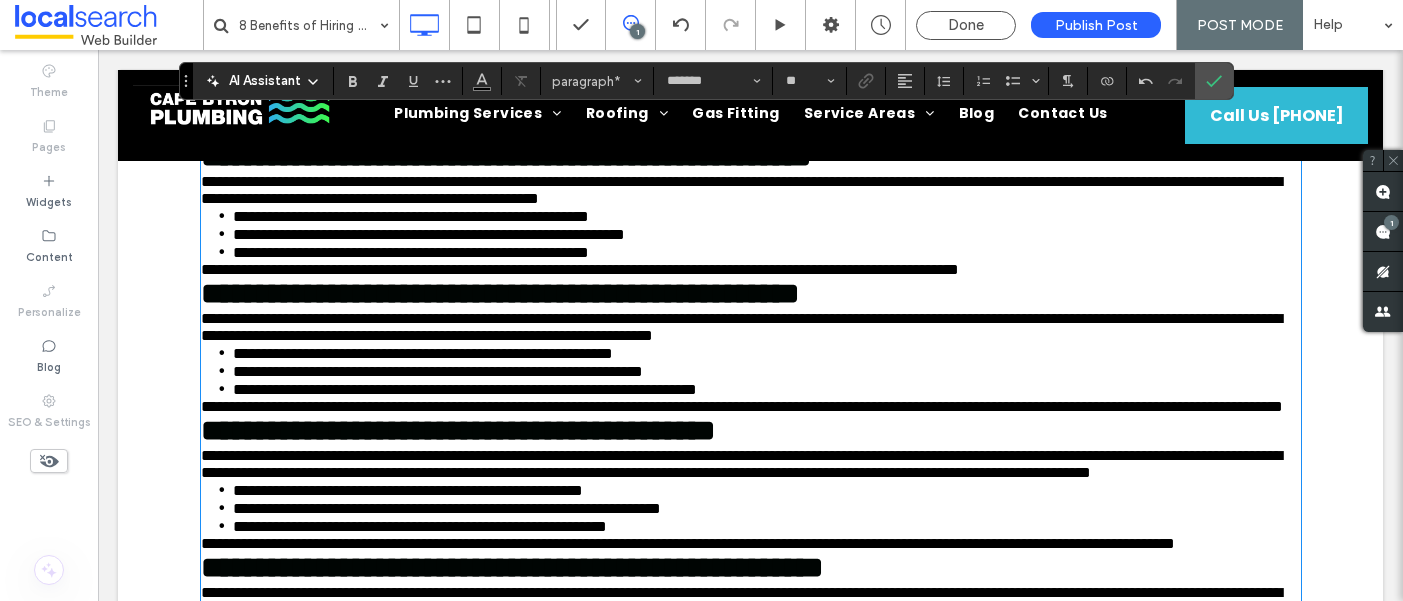 scroll, scrollTop: 1485, scrollLeft: 0, axis: vertical 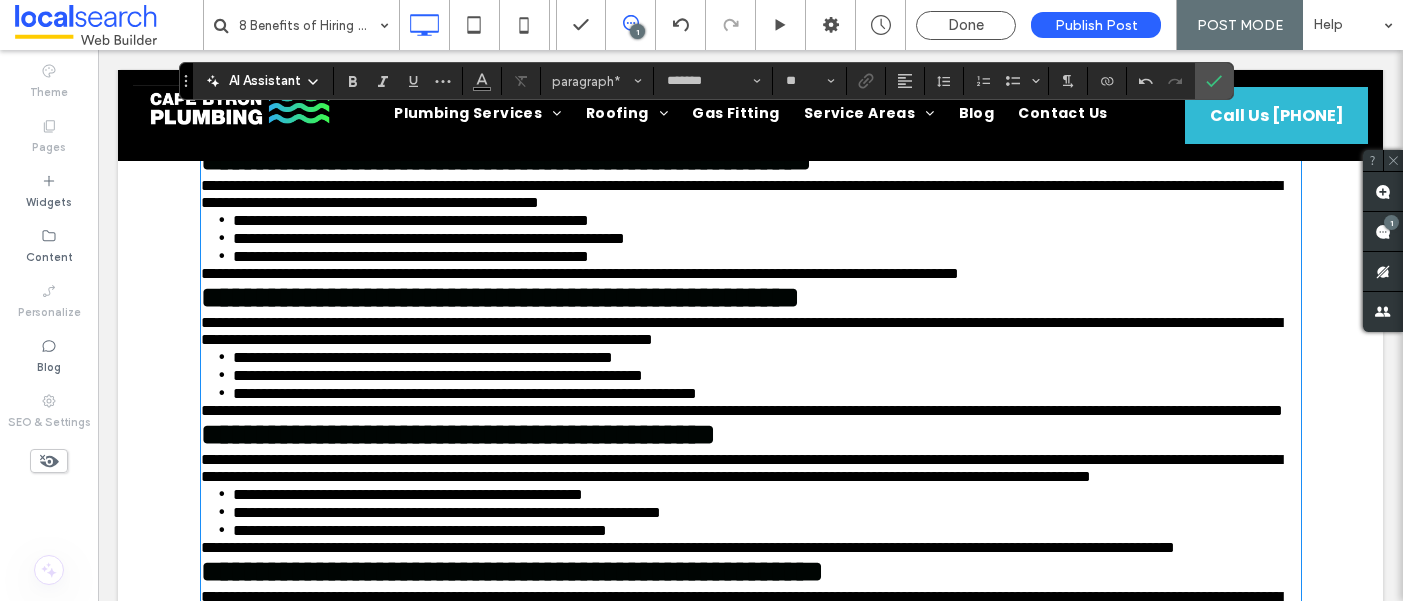 click on "**********" at bounding box center (751, -97) 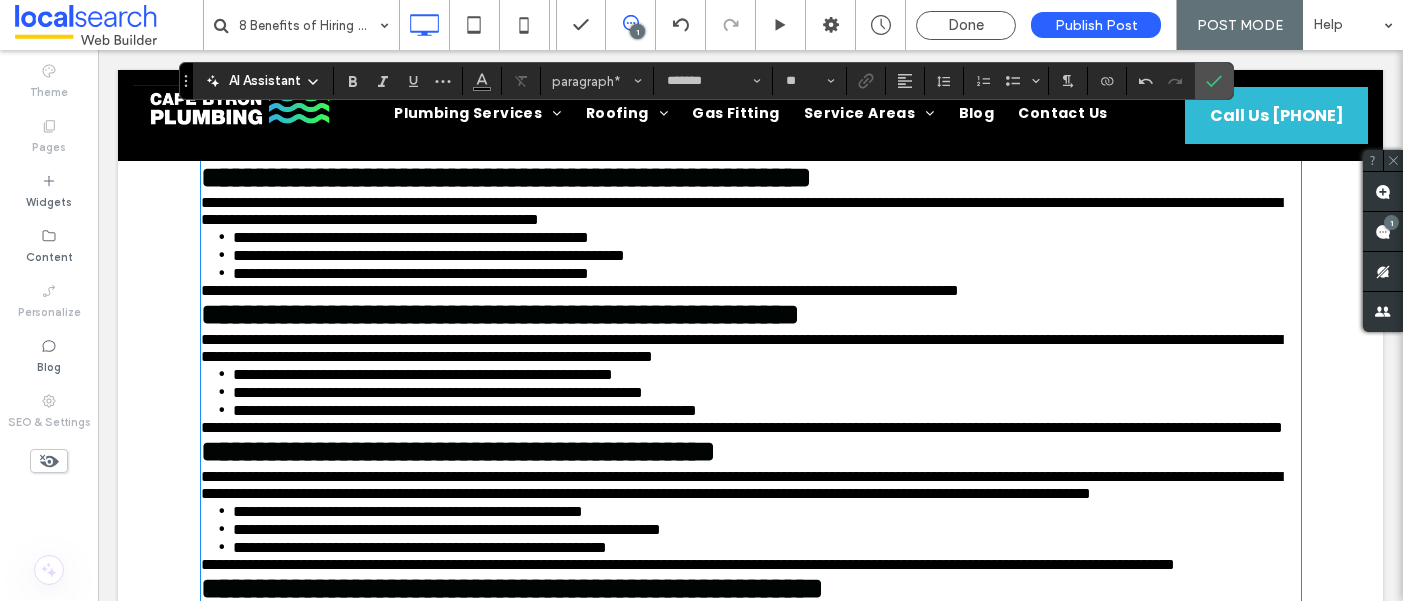 click on "**********" at bounding box center (767, -54) 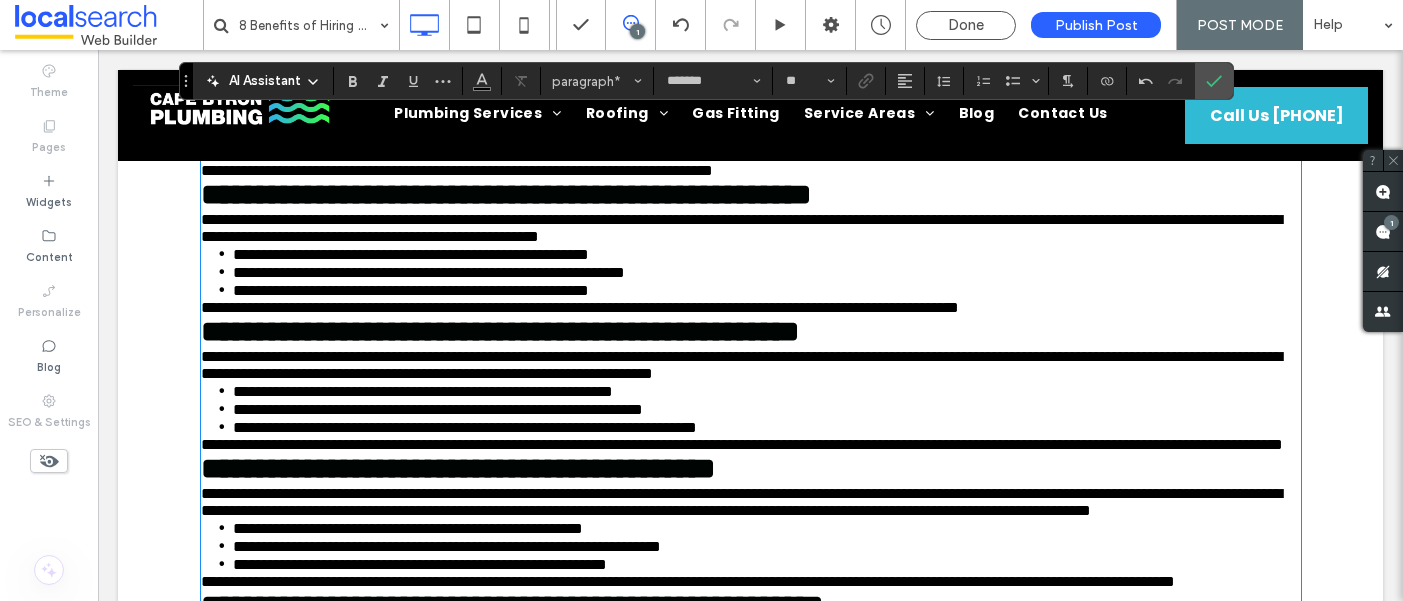click on "**********" at bounding box center (751, 16) 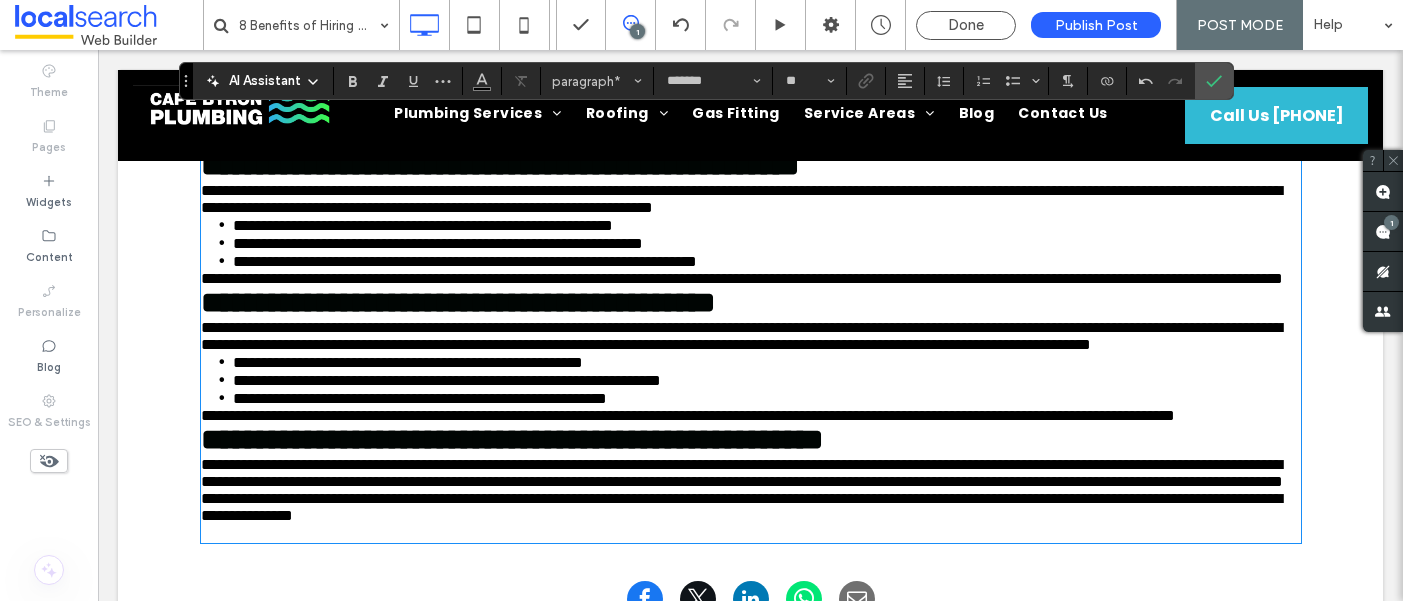 scroll, scrollTop: 1719, scrollLeft: 0, axis: vertical 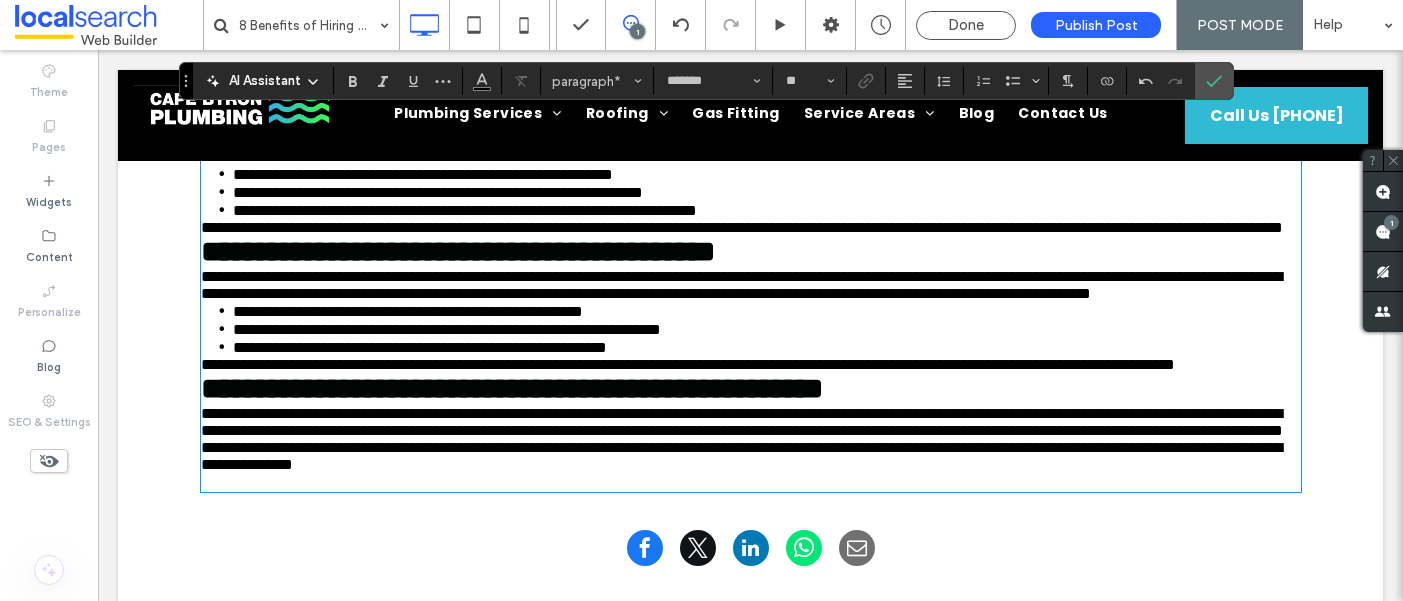 click on "**********" at bounding box center (751, -143) 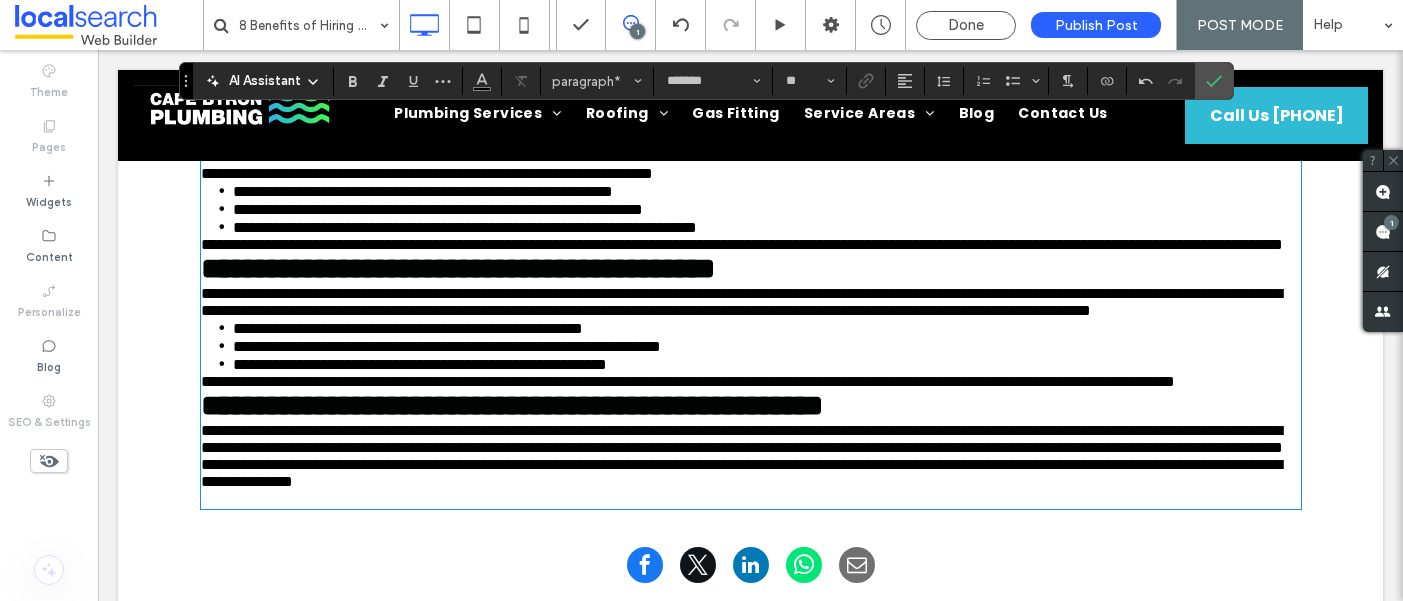 click on "**********" at bounding box center (741, -38) 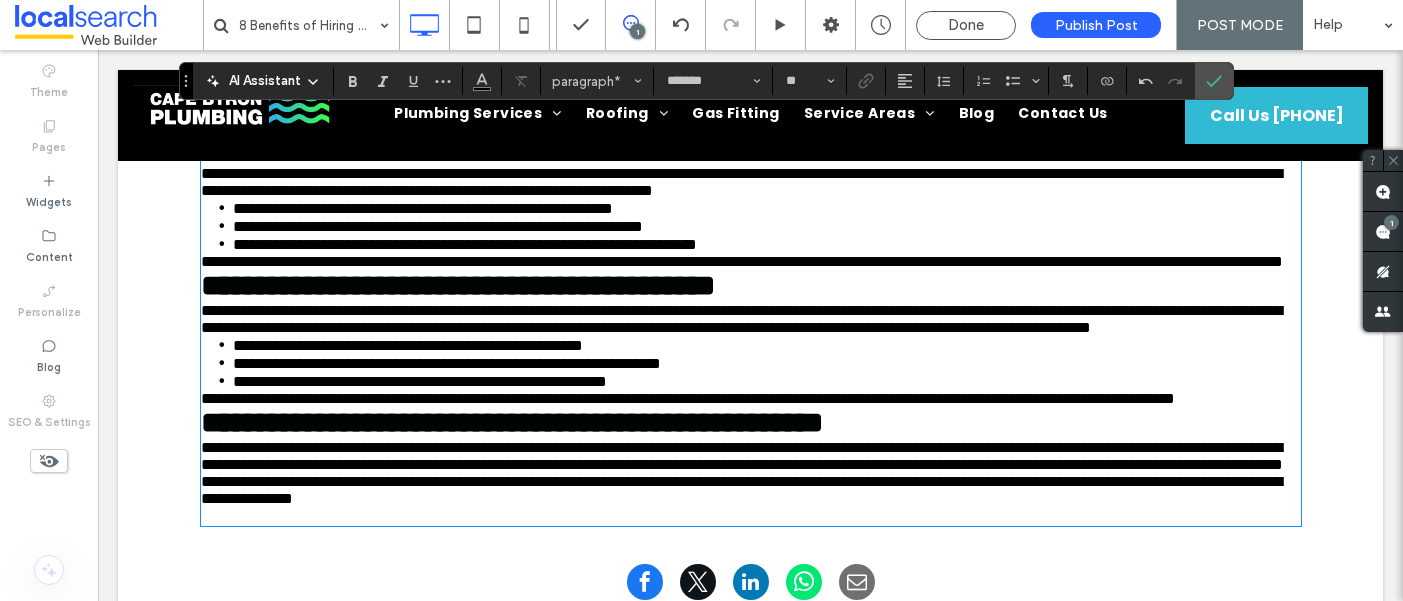 click on "**********" at bounding box center [751, -21] 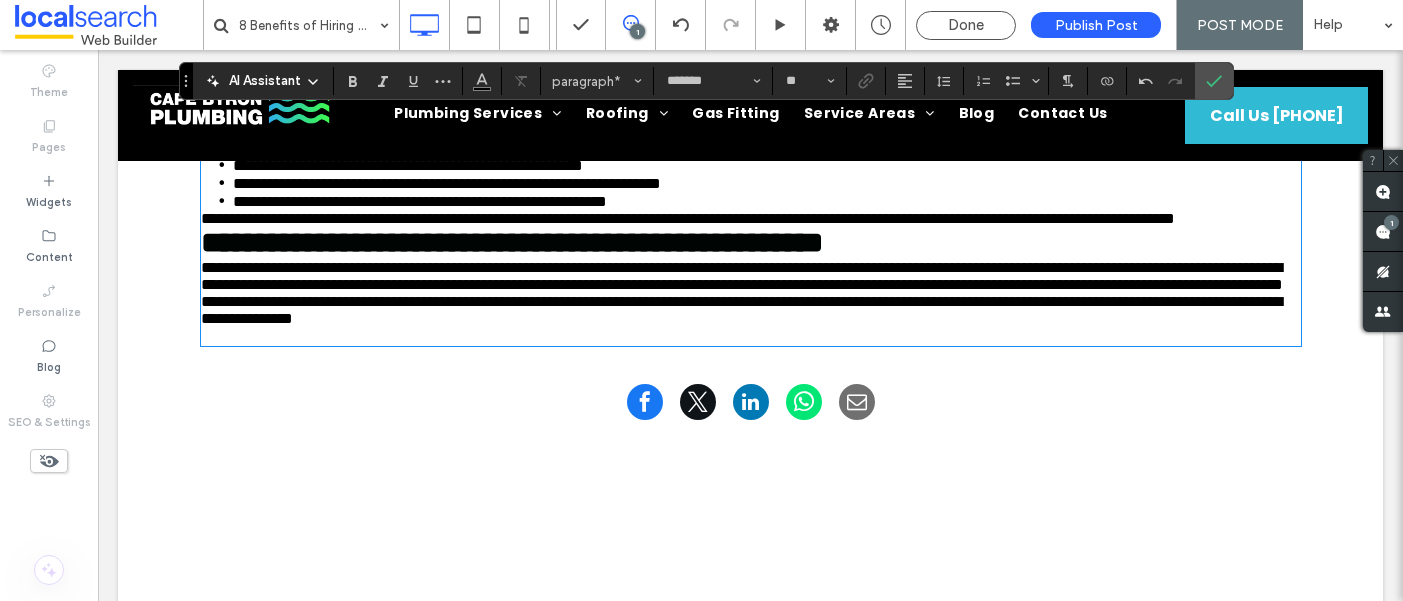 scroll, scrollTop: 1918, scrollLeft: 0, axis: vertical 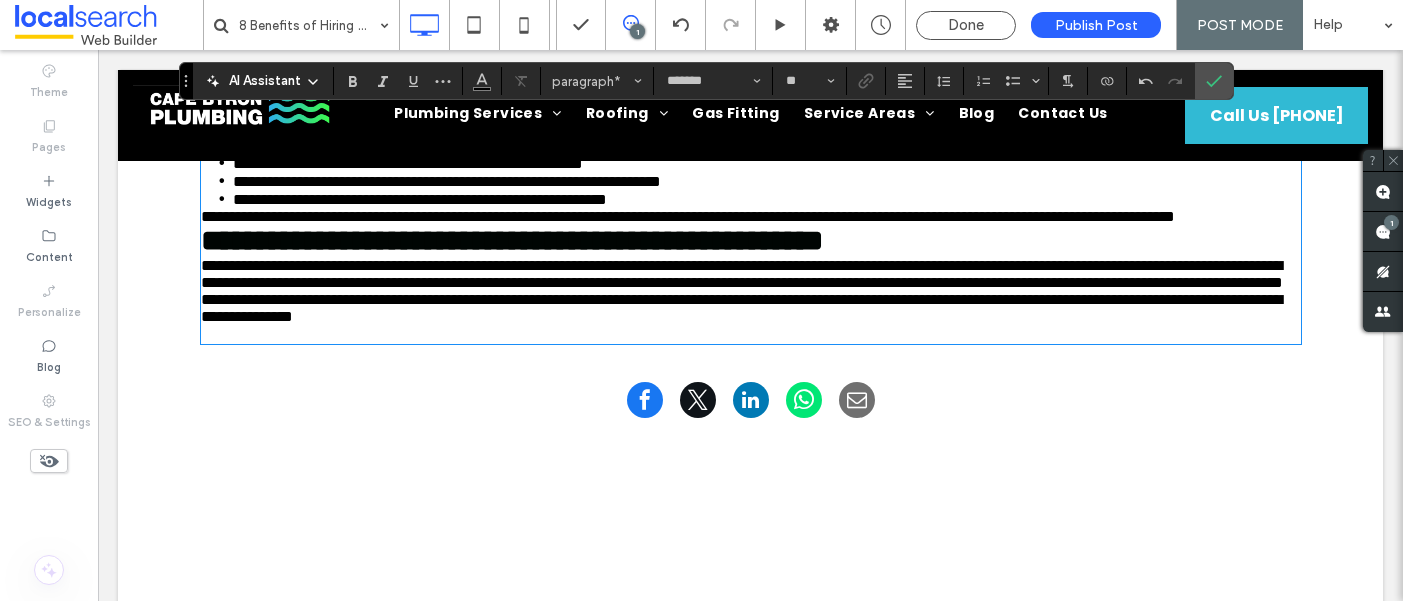 click on "**********" at bounding box center (741, -137) 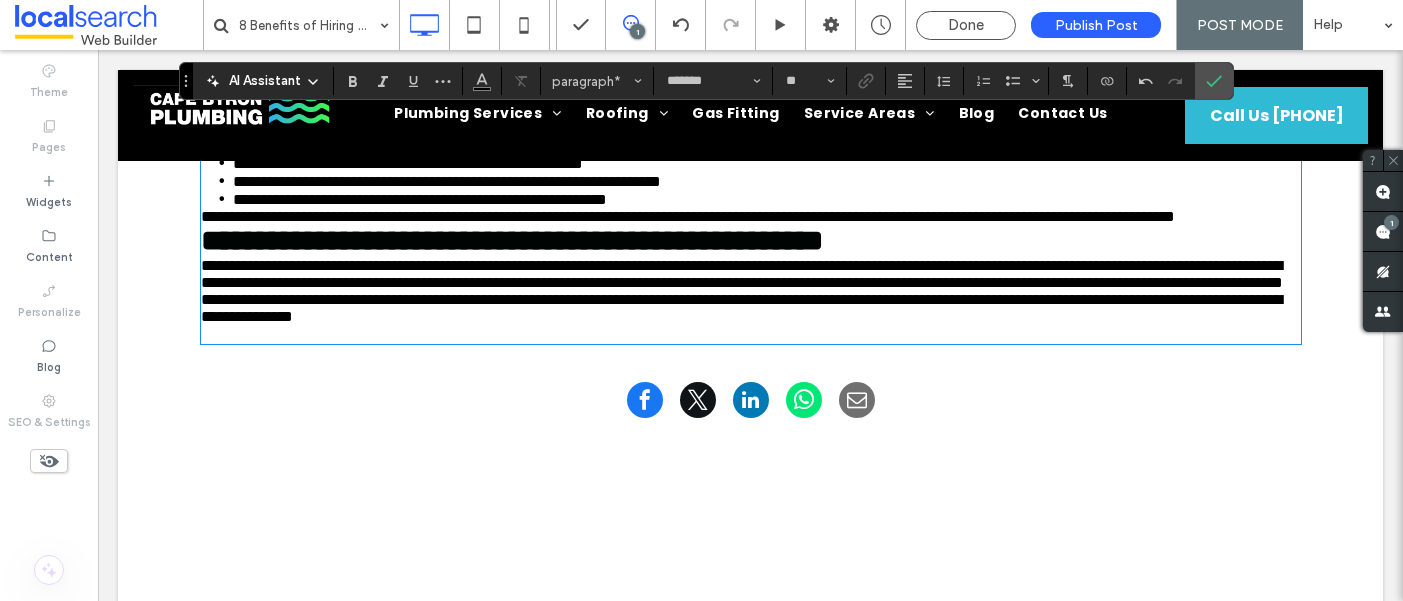click on "**********" at bounding box center [751, -137] 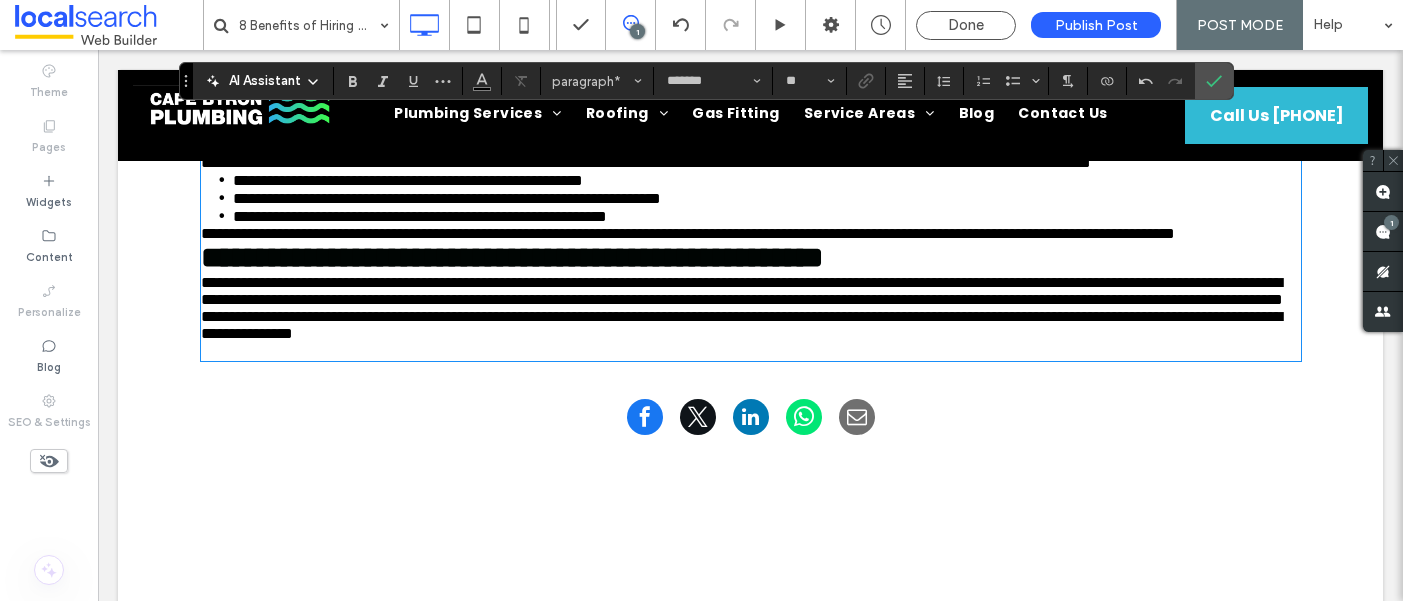click on "**********" at bounding box center (580, -41) 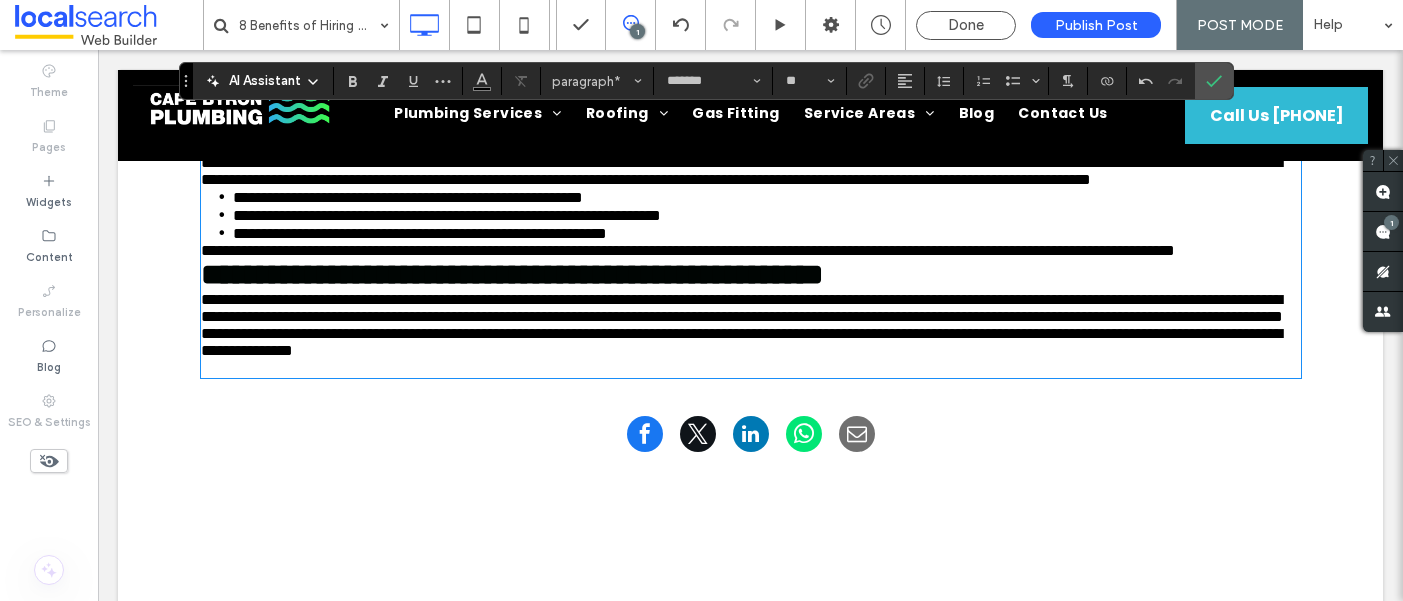 click on "**********" at bounding box center [751, 1] 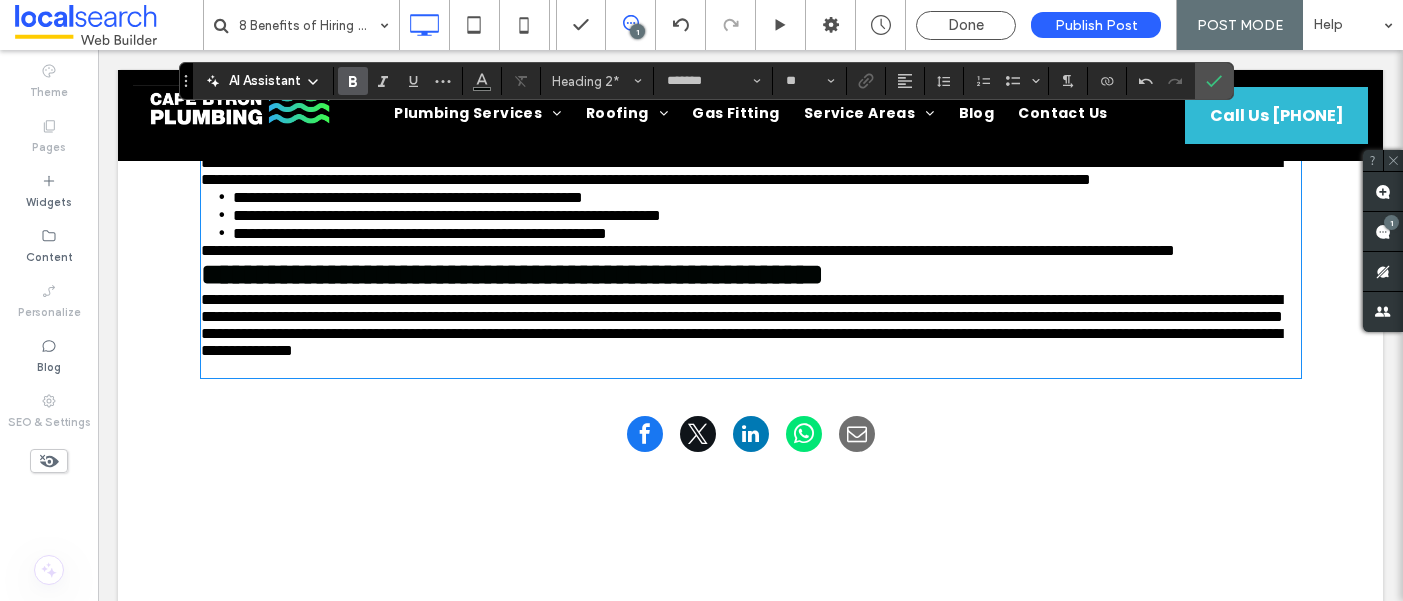 type on "**" 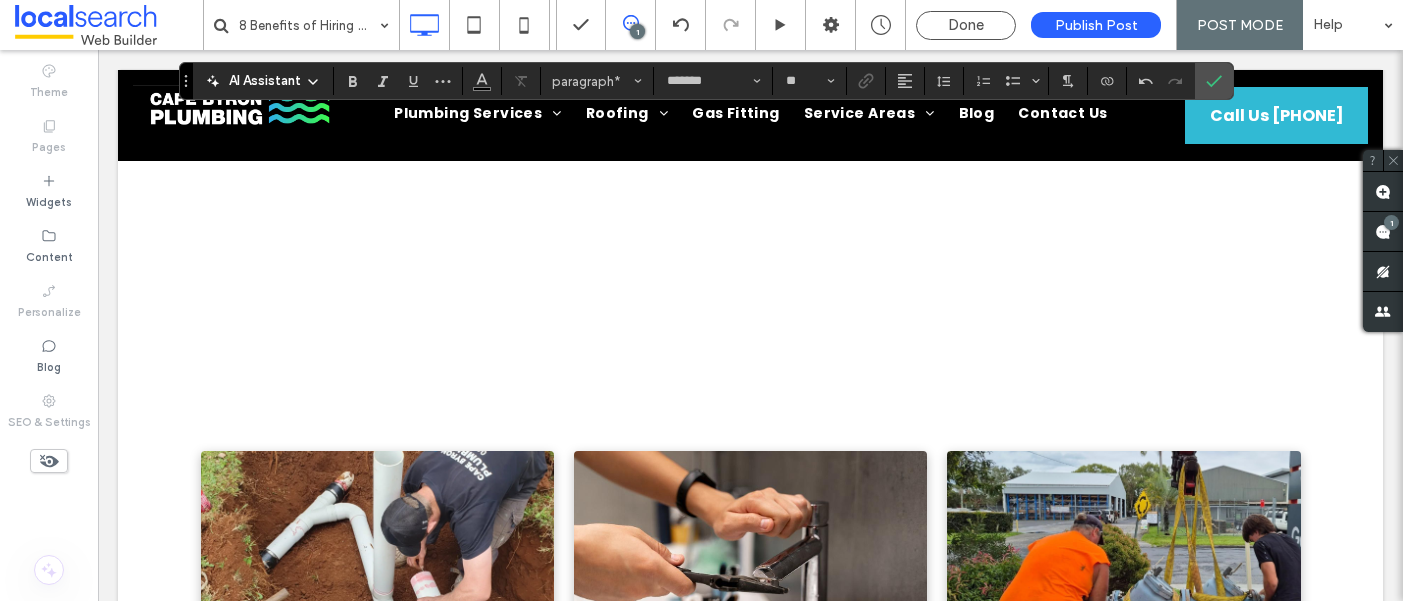 scroll, scrollTop: 2234, scrollLeft: 0, axis: vertical 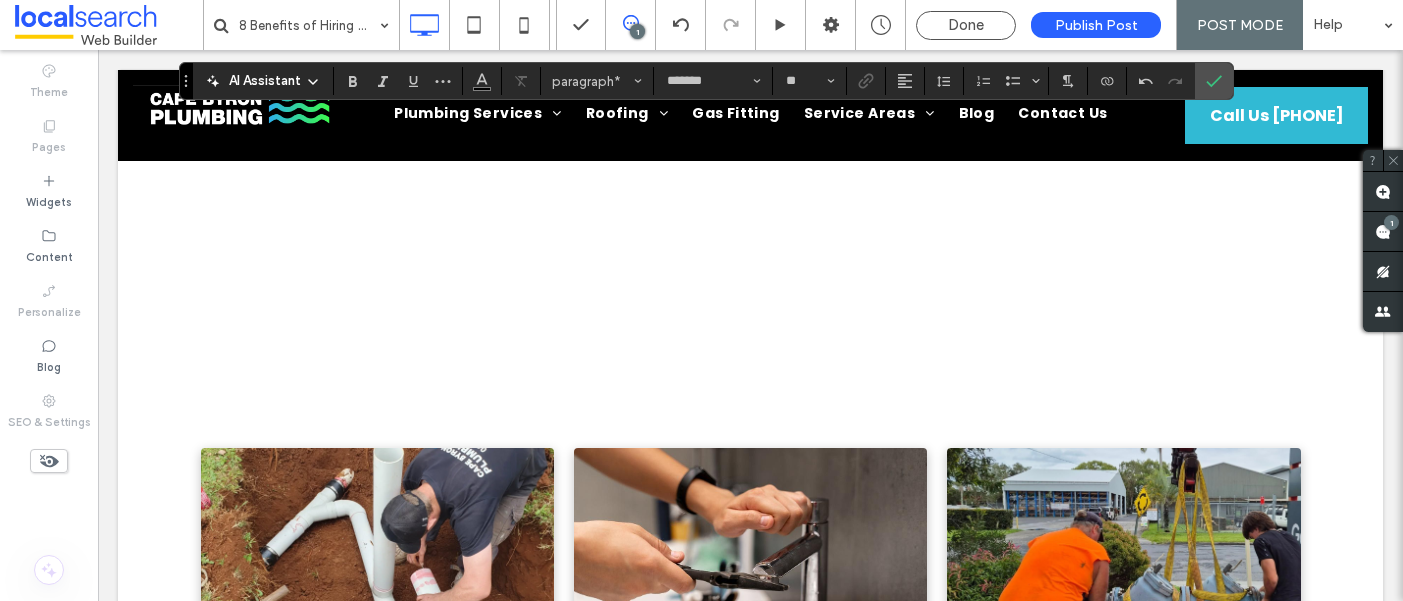 click on "**********" at bounding box center [751, -265] 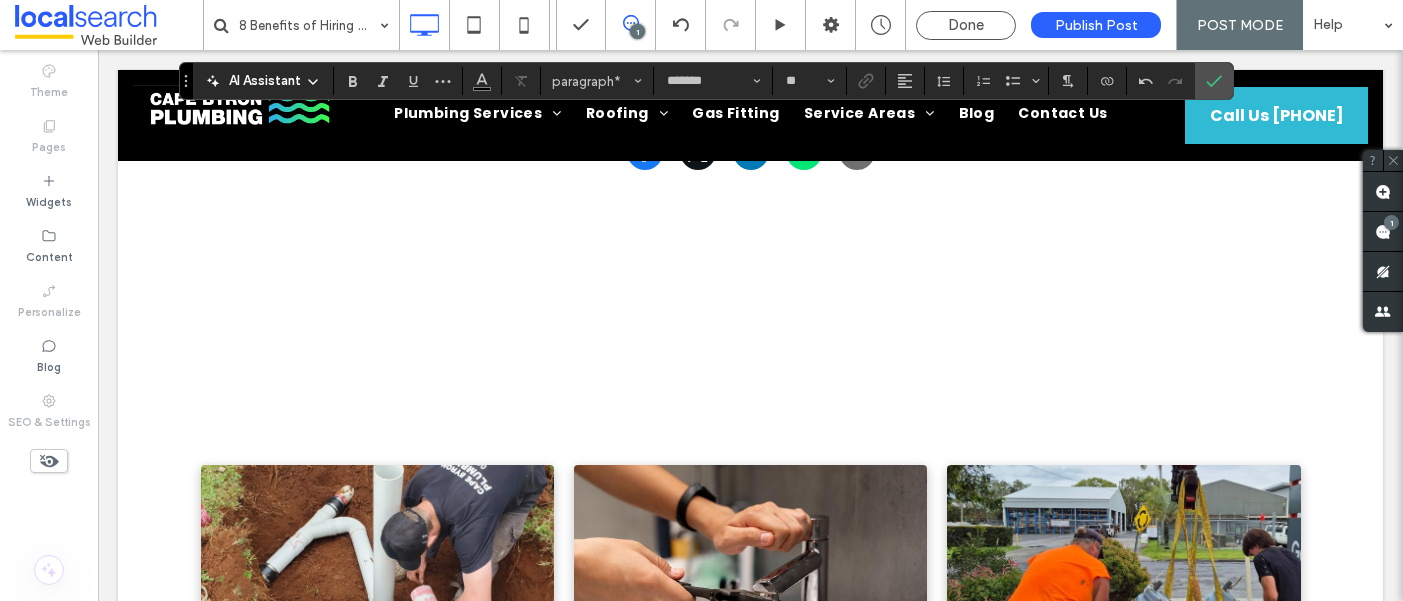 click on "**********" at bounding box center (742, -169) 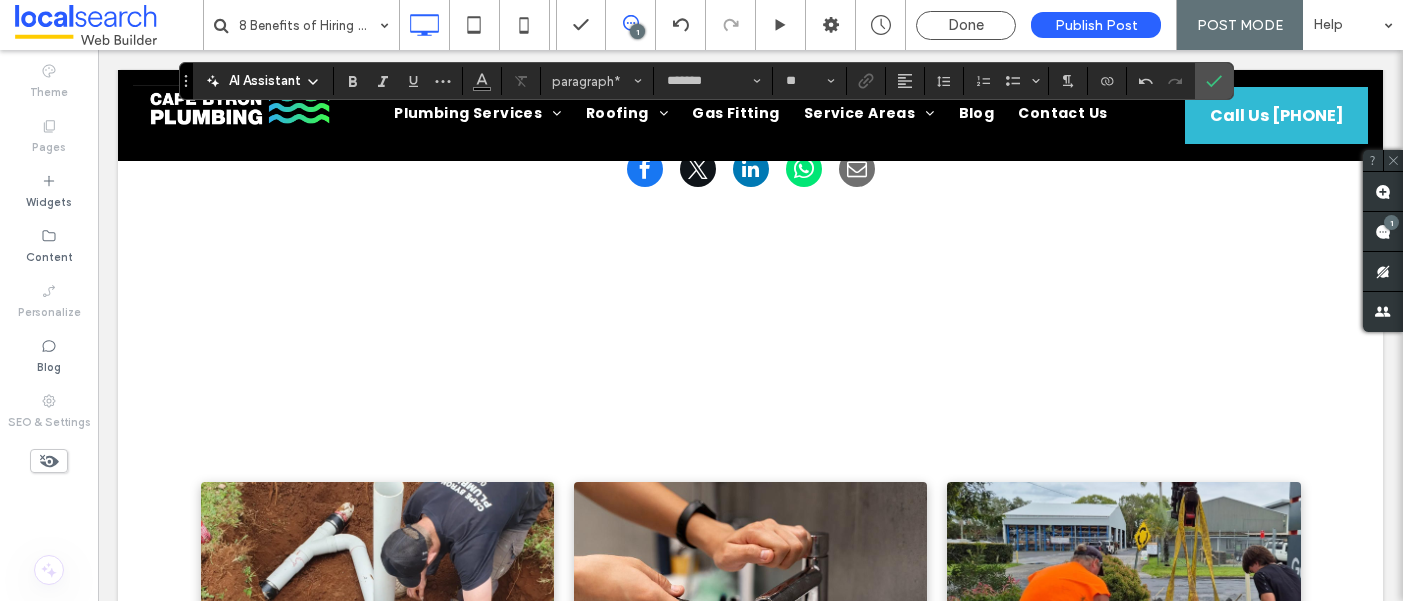click on "**********" at bounding box center [751, -152] 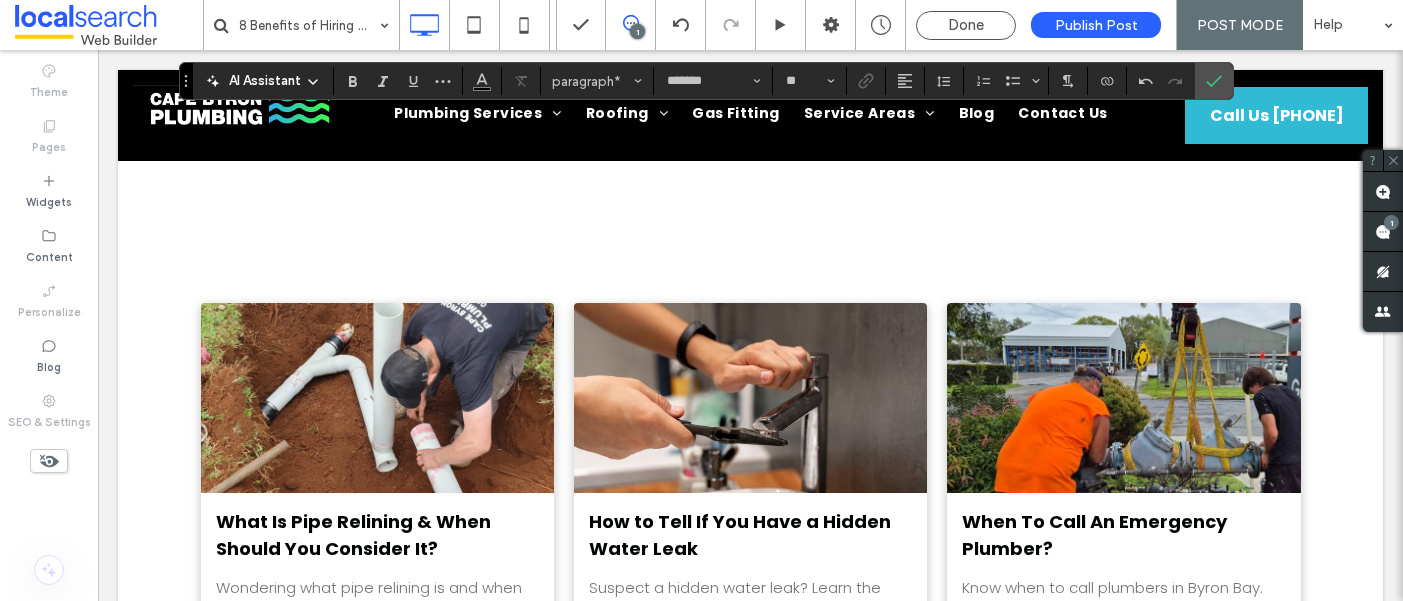 scroll, scrollTop: 2443, scrollLeft: 0, axis: vertical 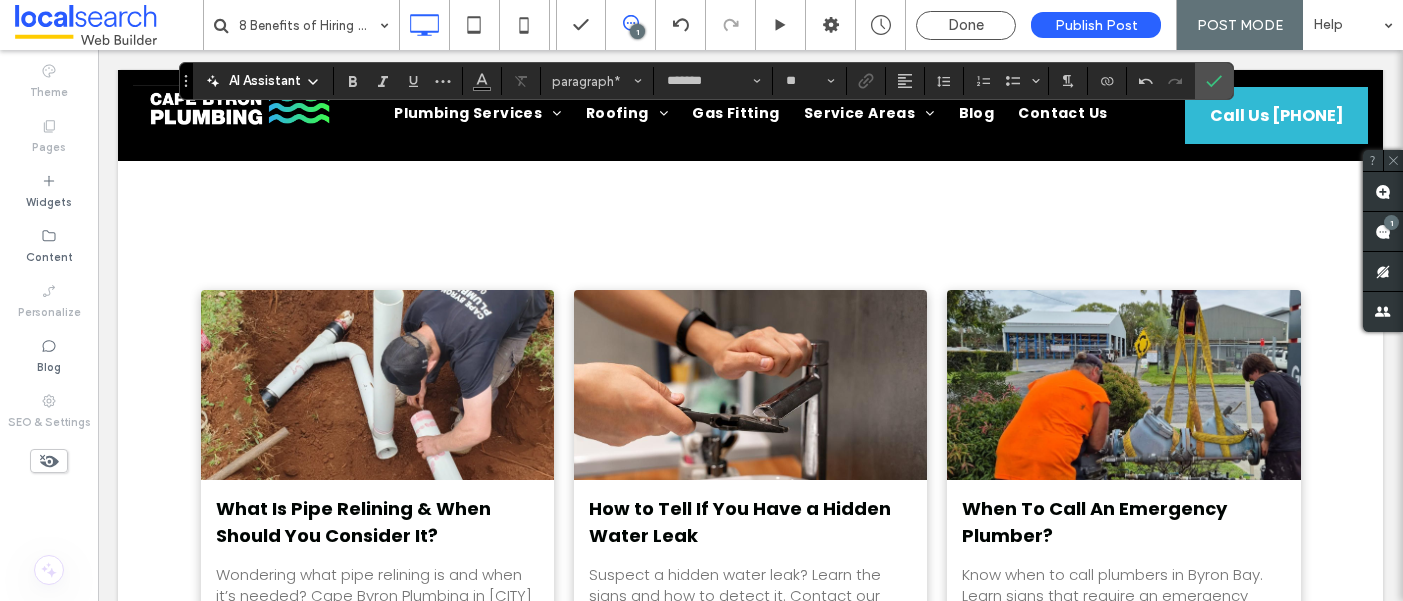 click on "**********" at bounding box center [741, -286] 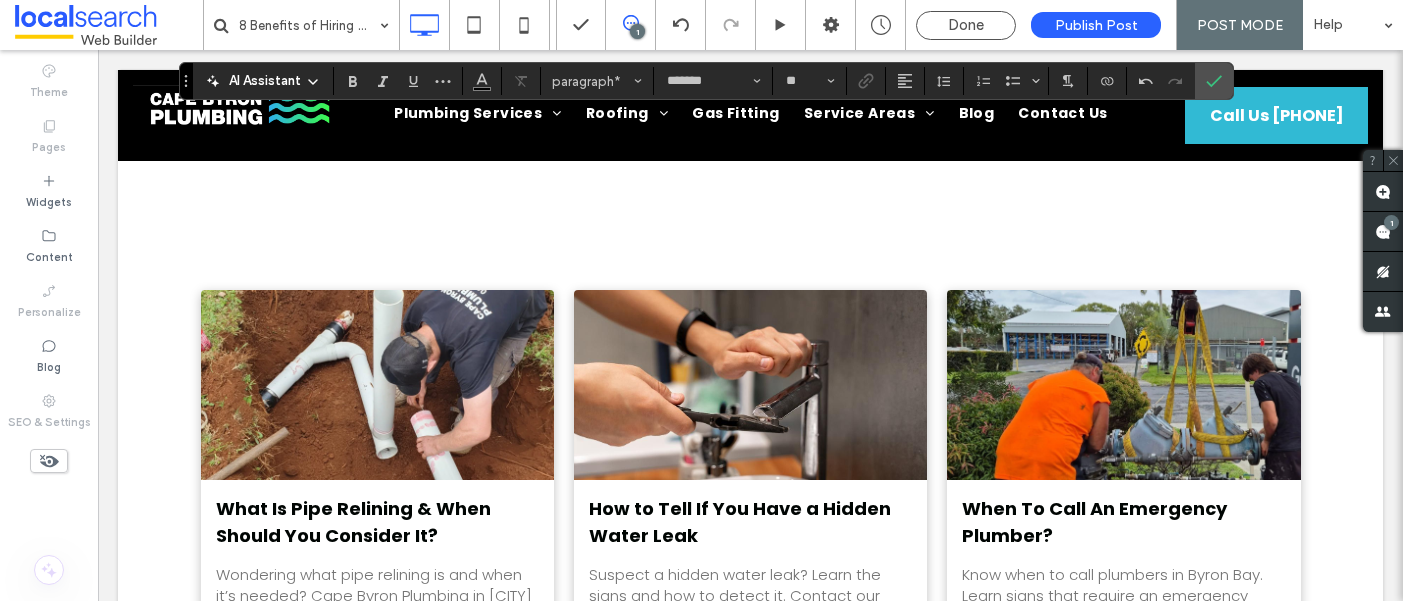 click on "**********" at bounding box center [751, -286] 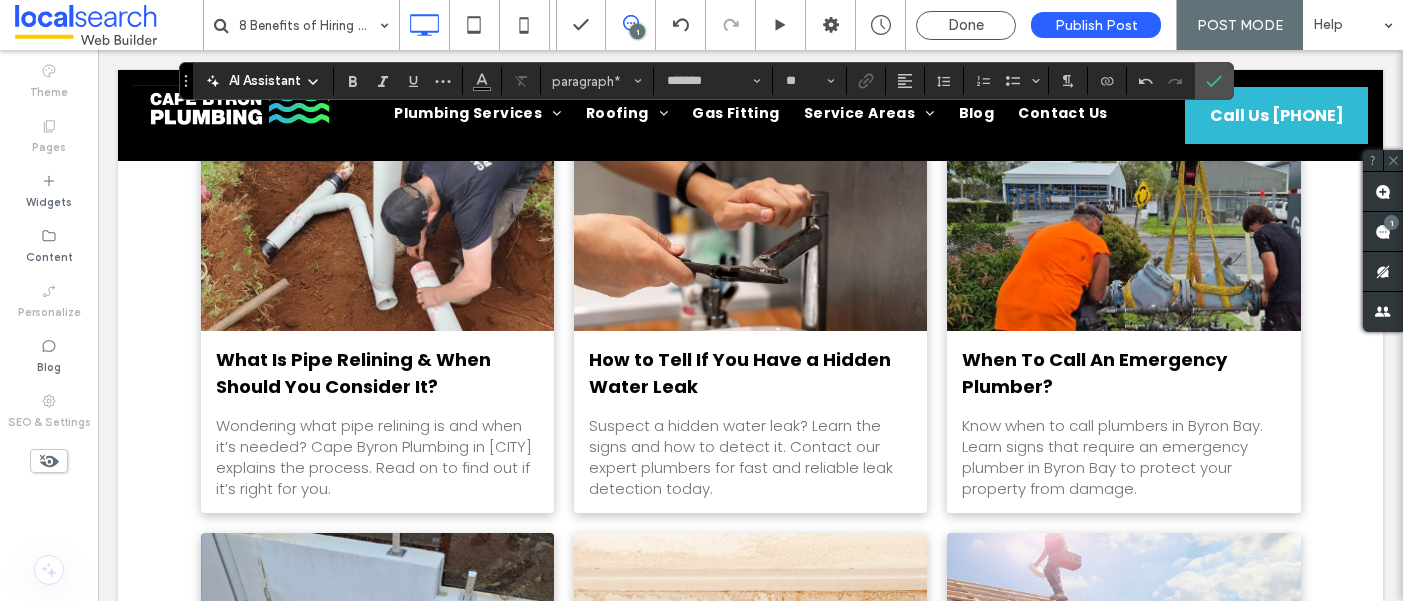 scroll, scrollTop: 2629, scrollLeft: 0, axis: vertical 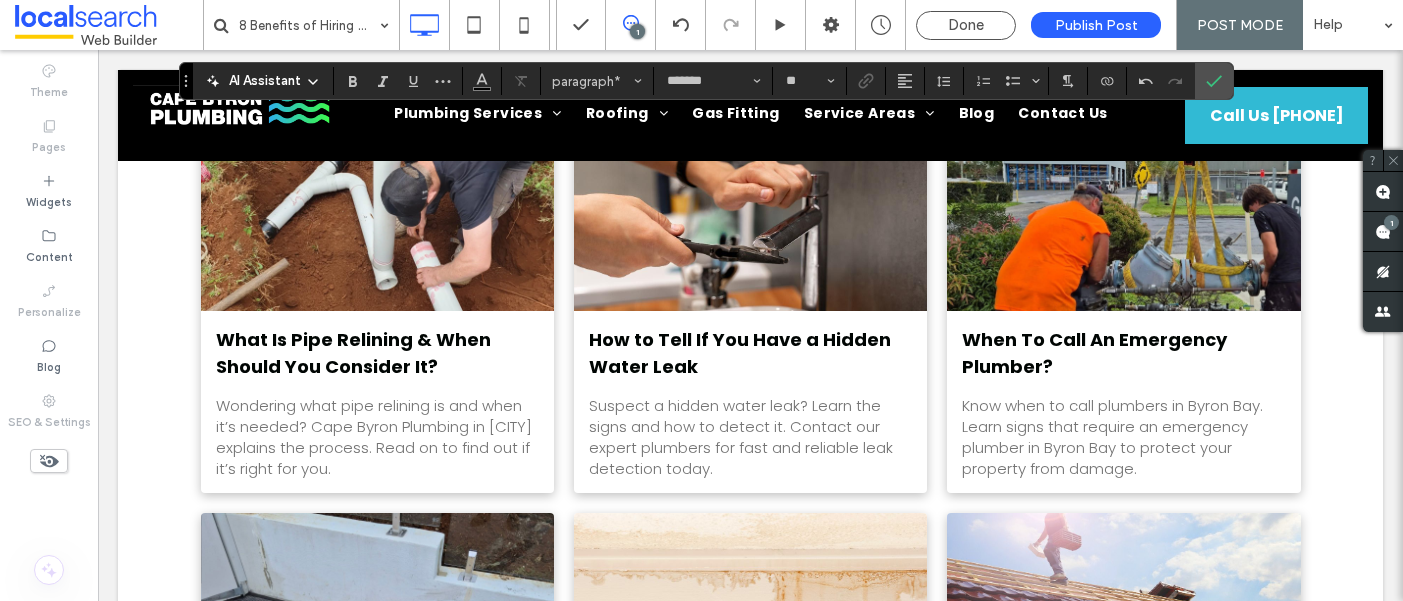click on "**********" at bounding box center (688, -376) 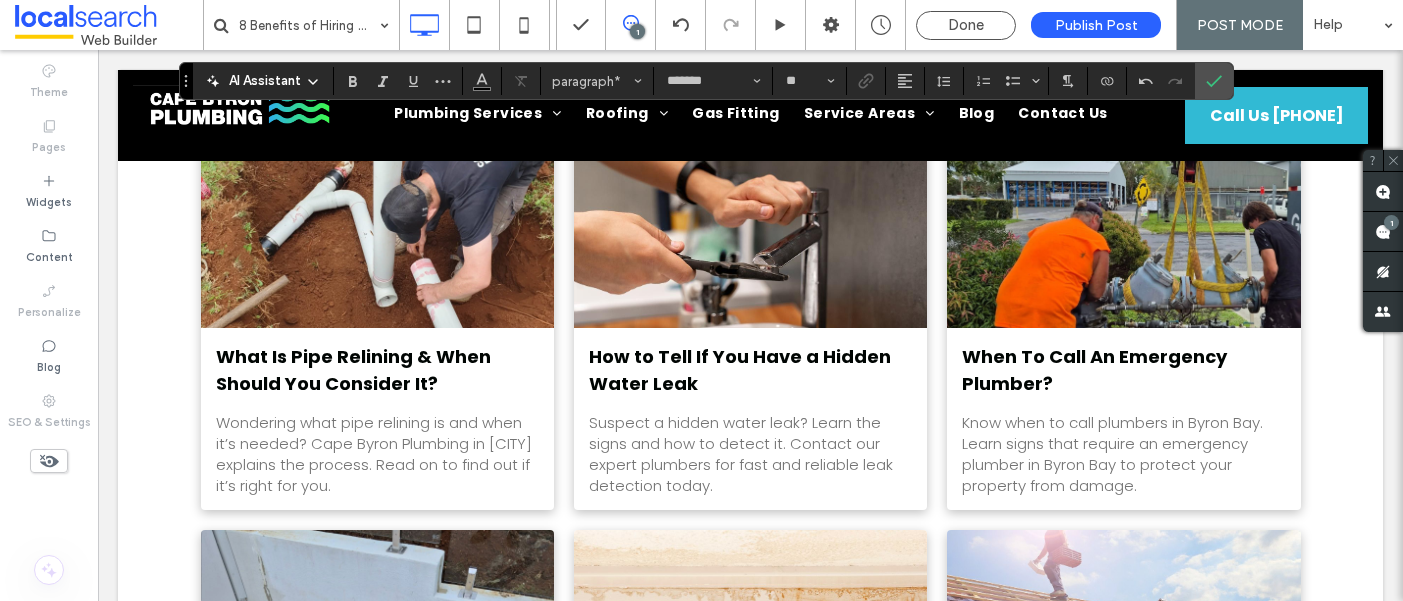 click on "**********" at bounding box center [751, -359] 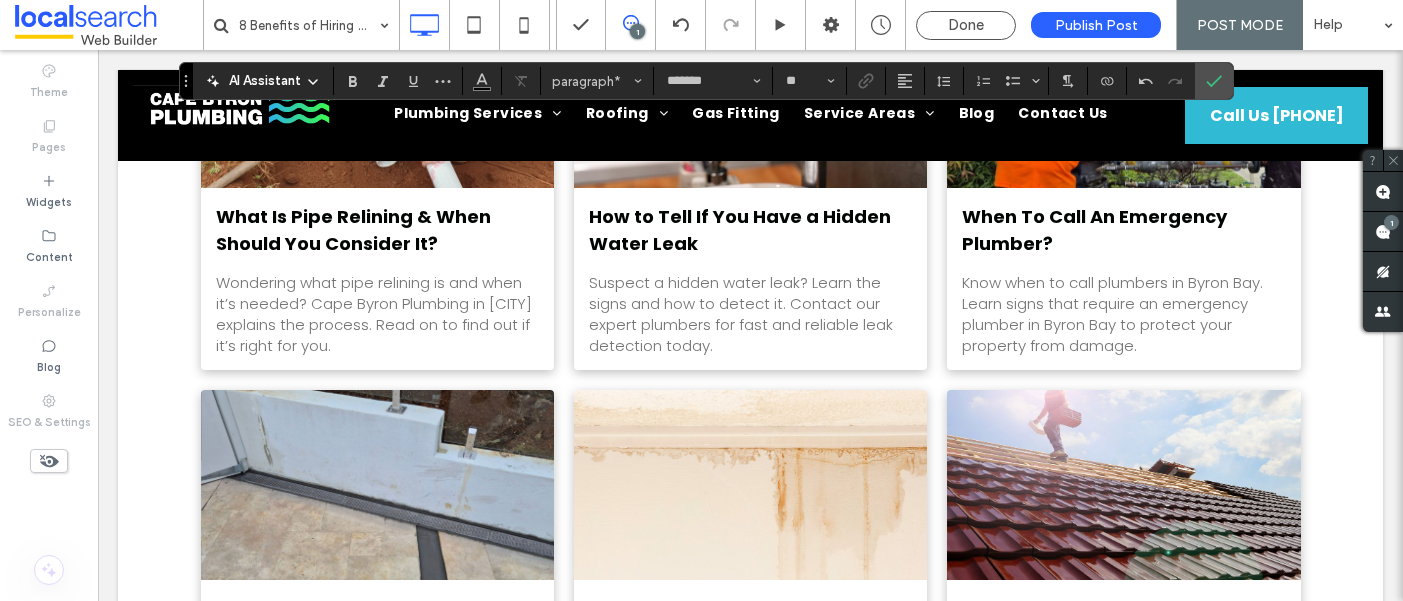 scroll, scrollTop: 2789, scrollLeft: 0, axis: vertical 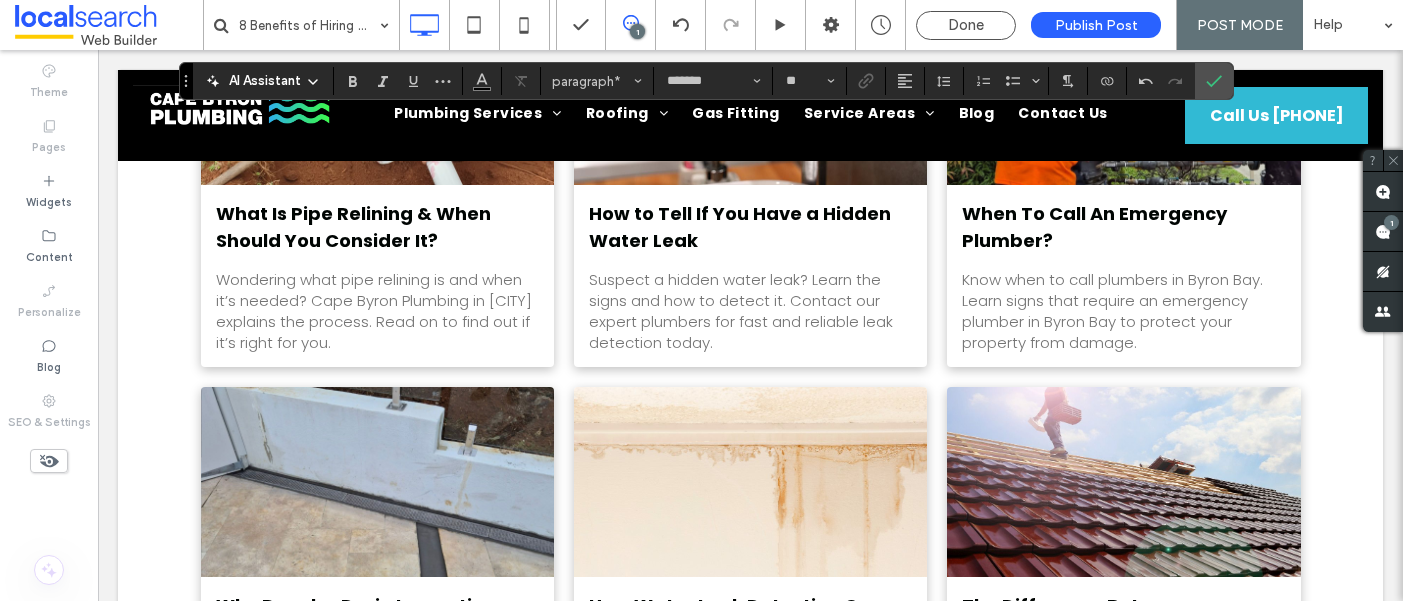 click on "**********" at bounding box center [751, -444] 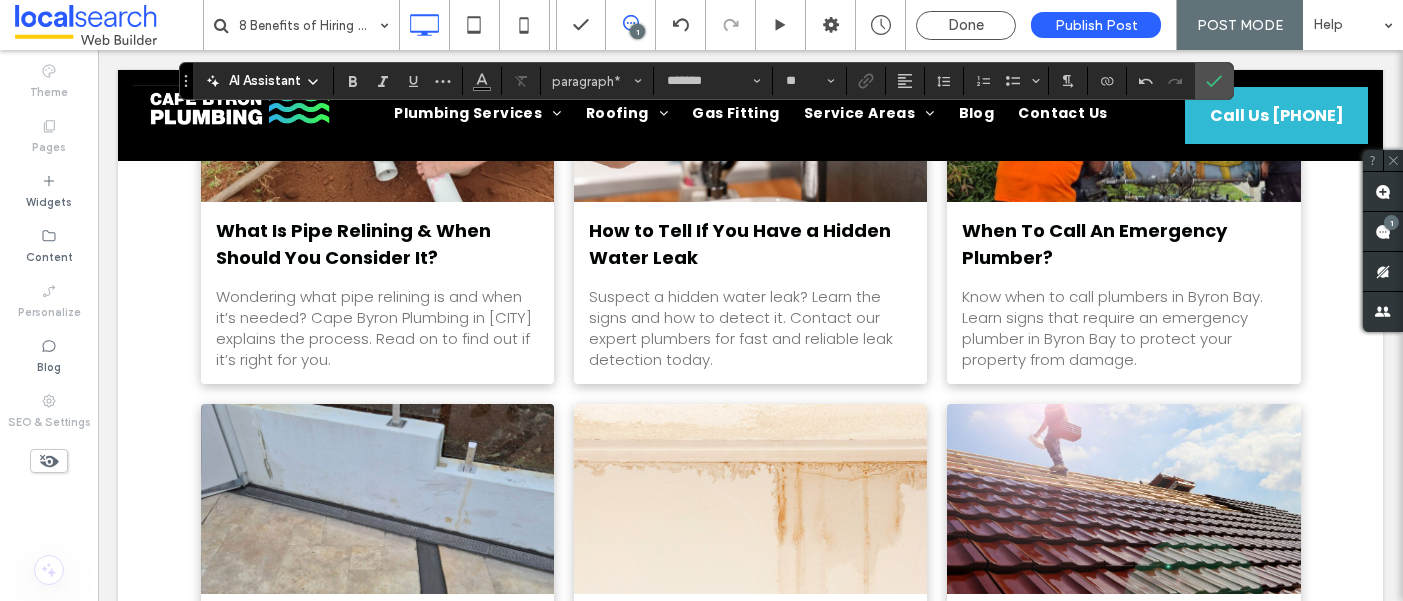 click at bounding box center (750, -301) 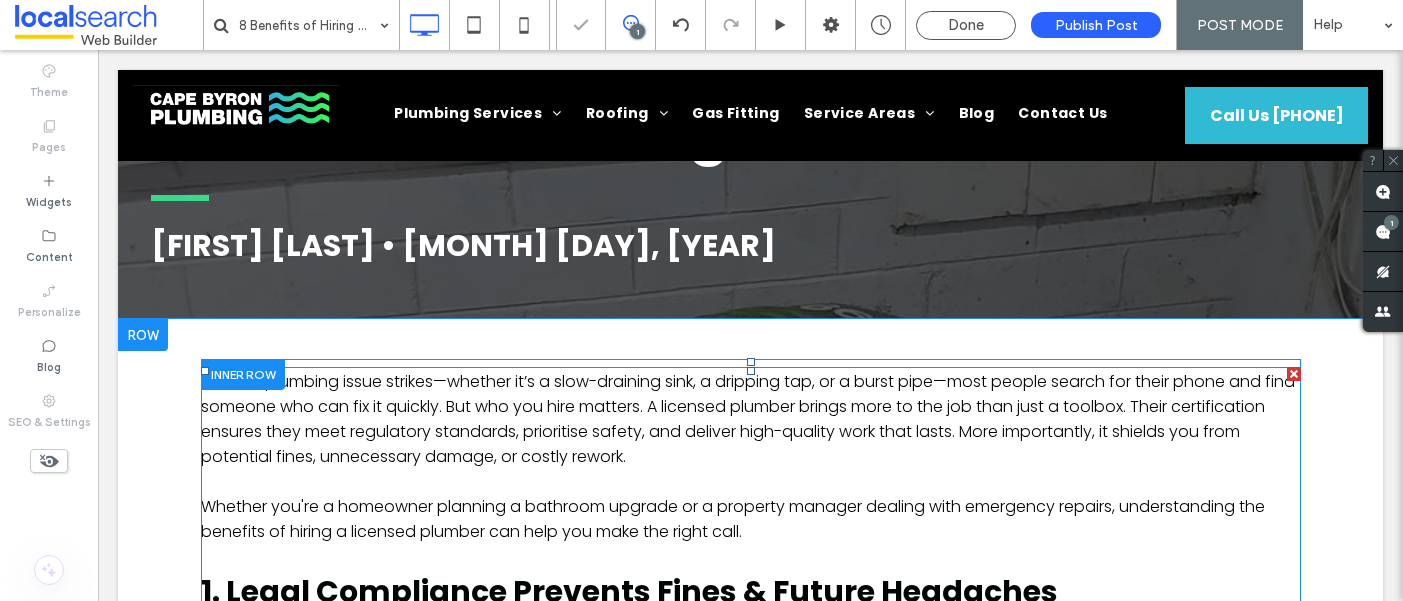scroll, scrollTop: 0, scrollLeft: 0, axis: both 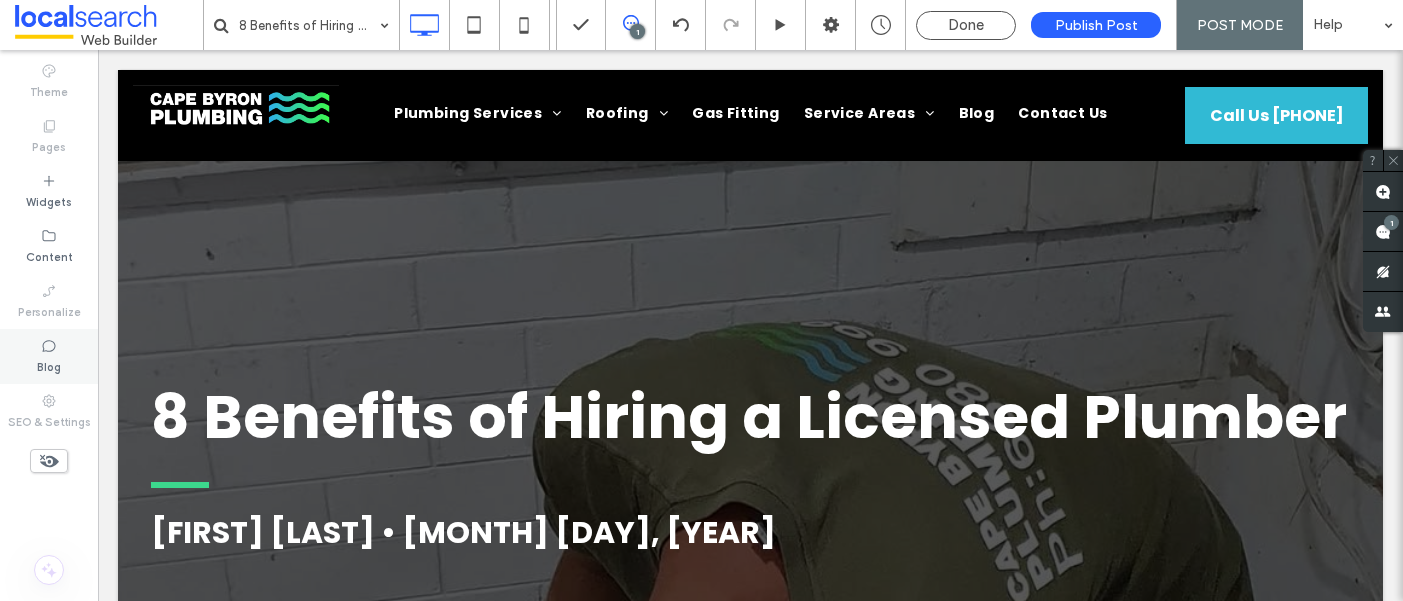 click on "Blog" at bounding box center [49, 356] 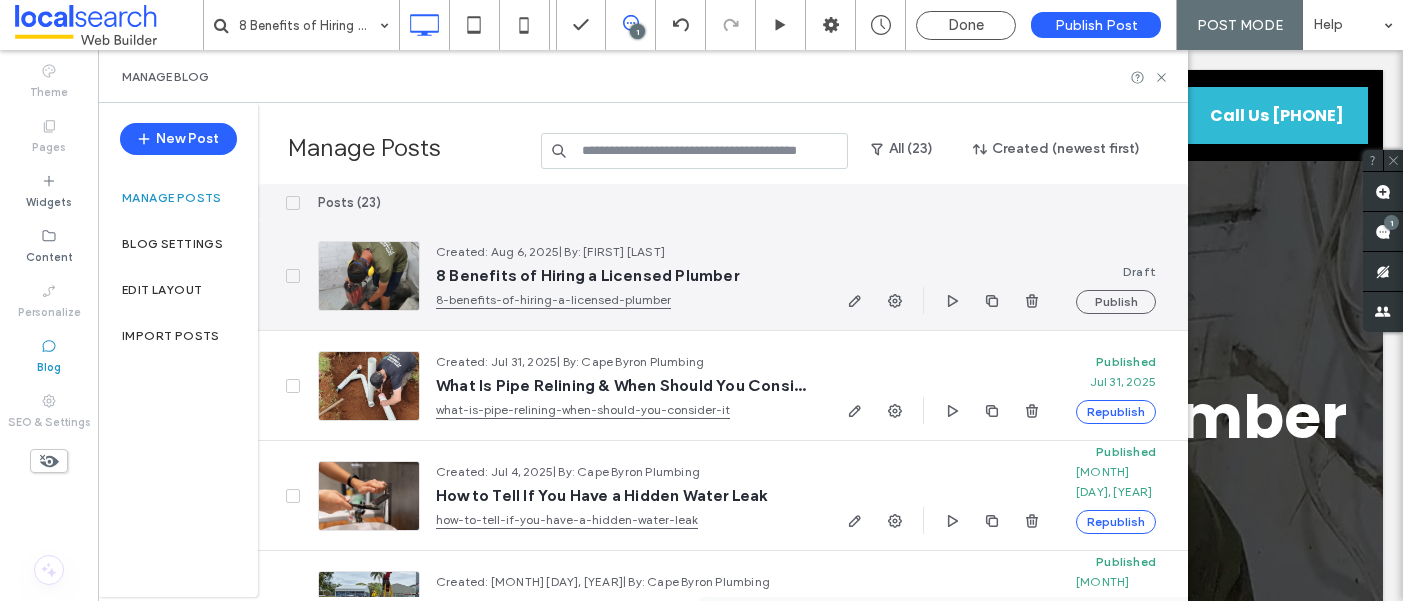 click at bounding box center [943, 300] 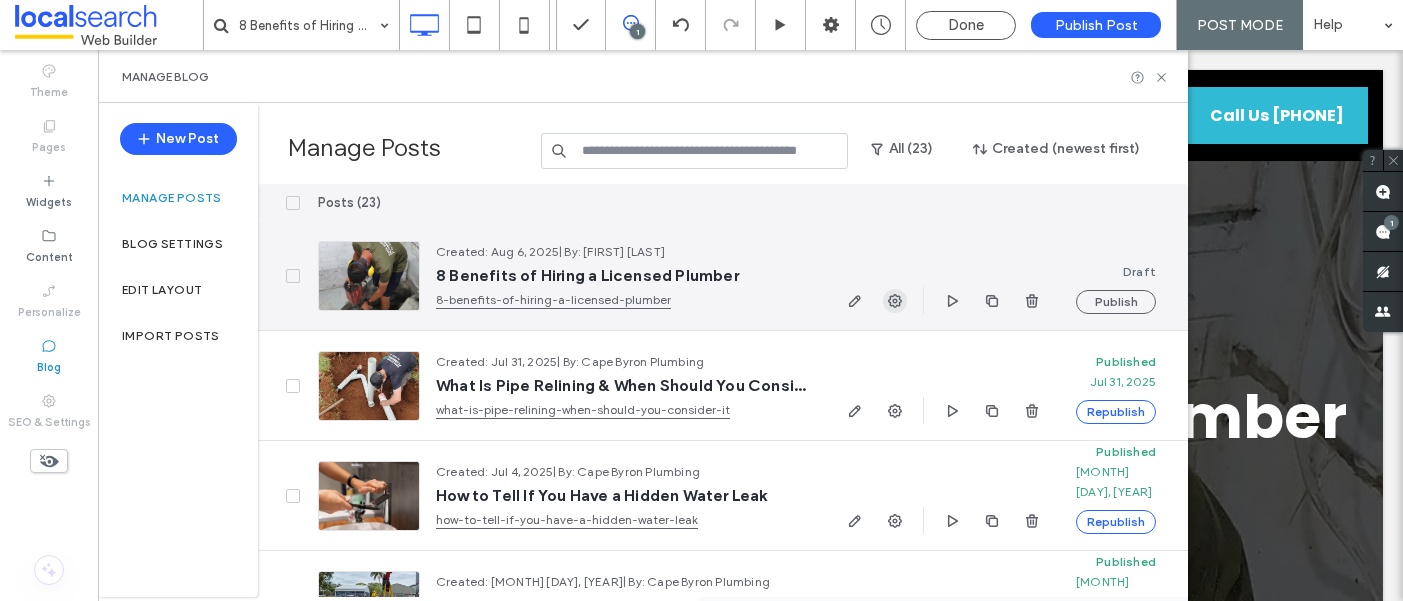 click 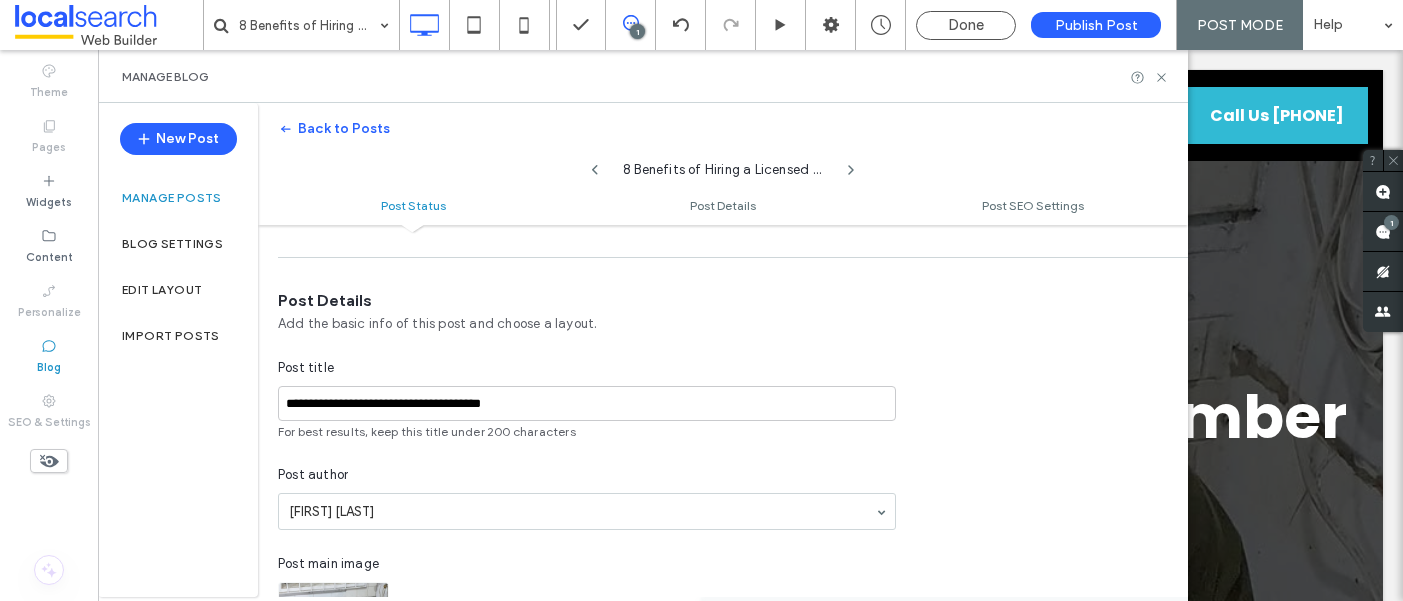 scroll, scrollTop: 214, scrollLeft: 0, axis: vertical 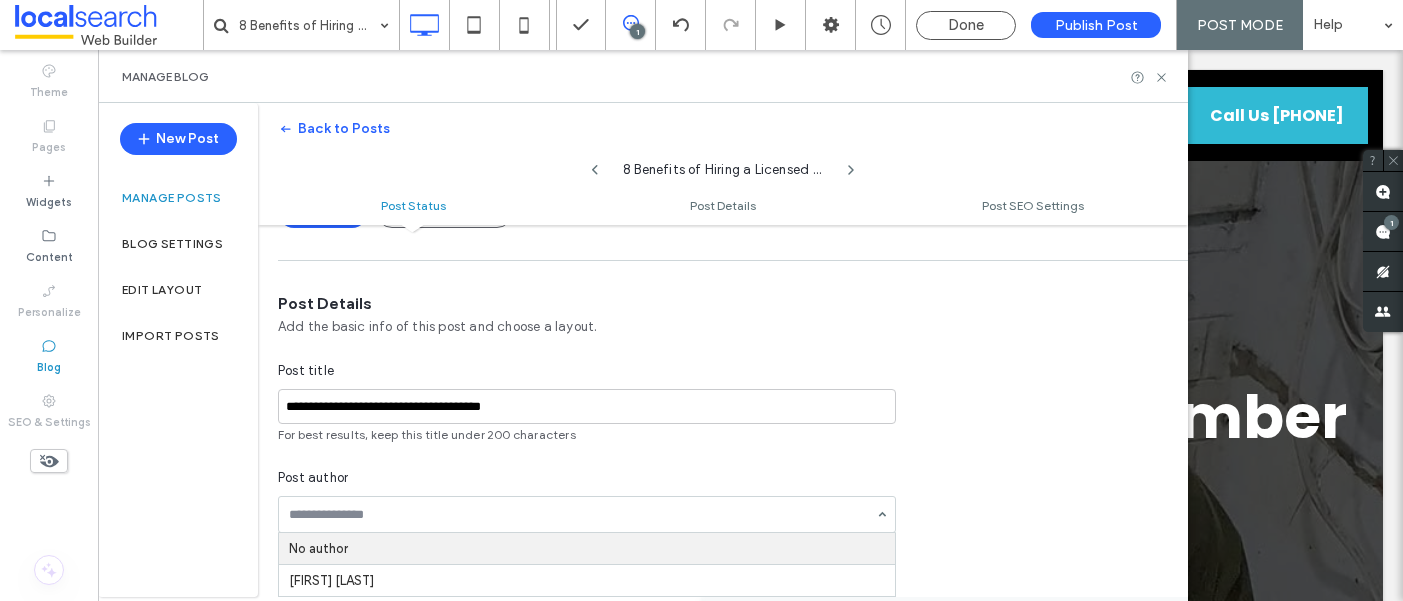 click at bounding box center [582, 515] 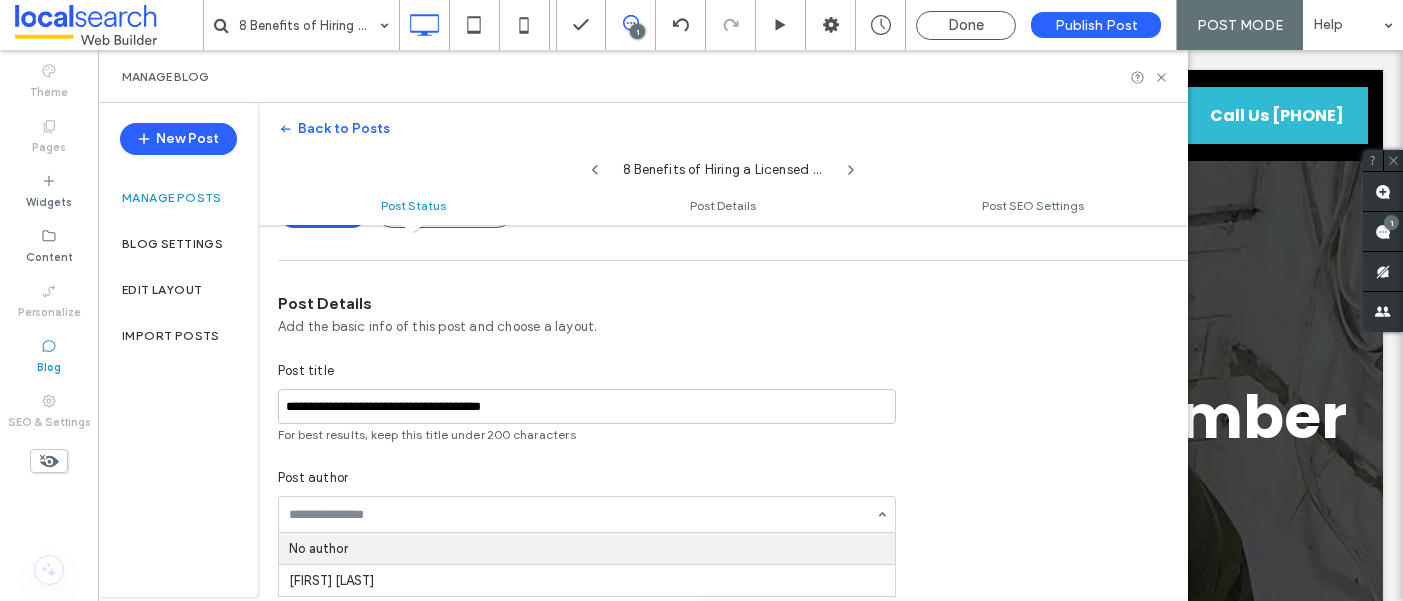 paste on "**********" 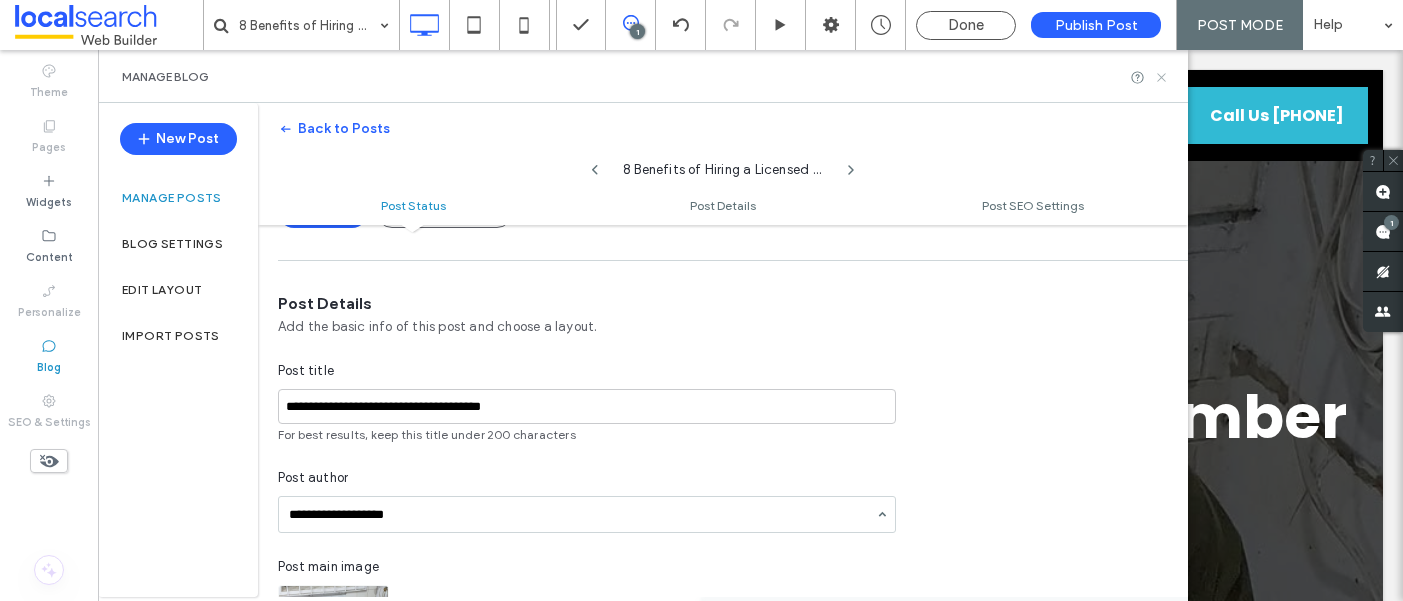 type on "**********" 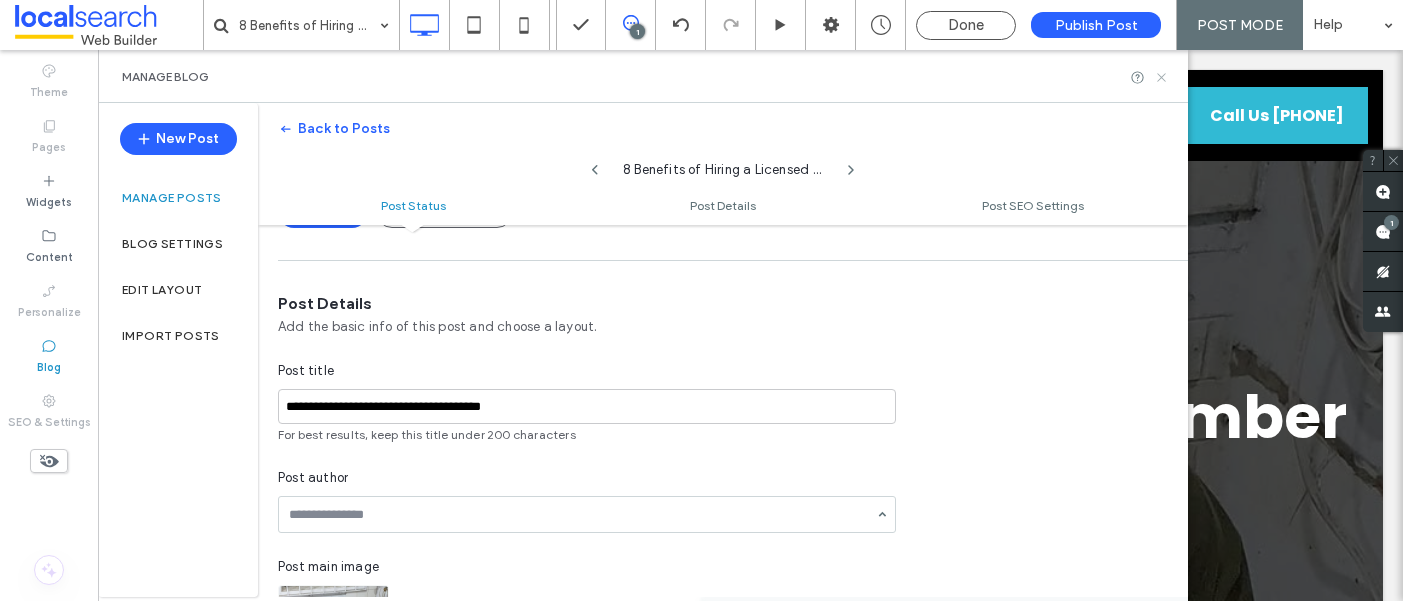 click 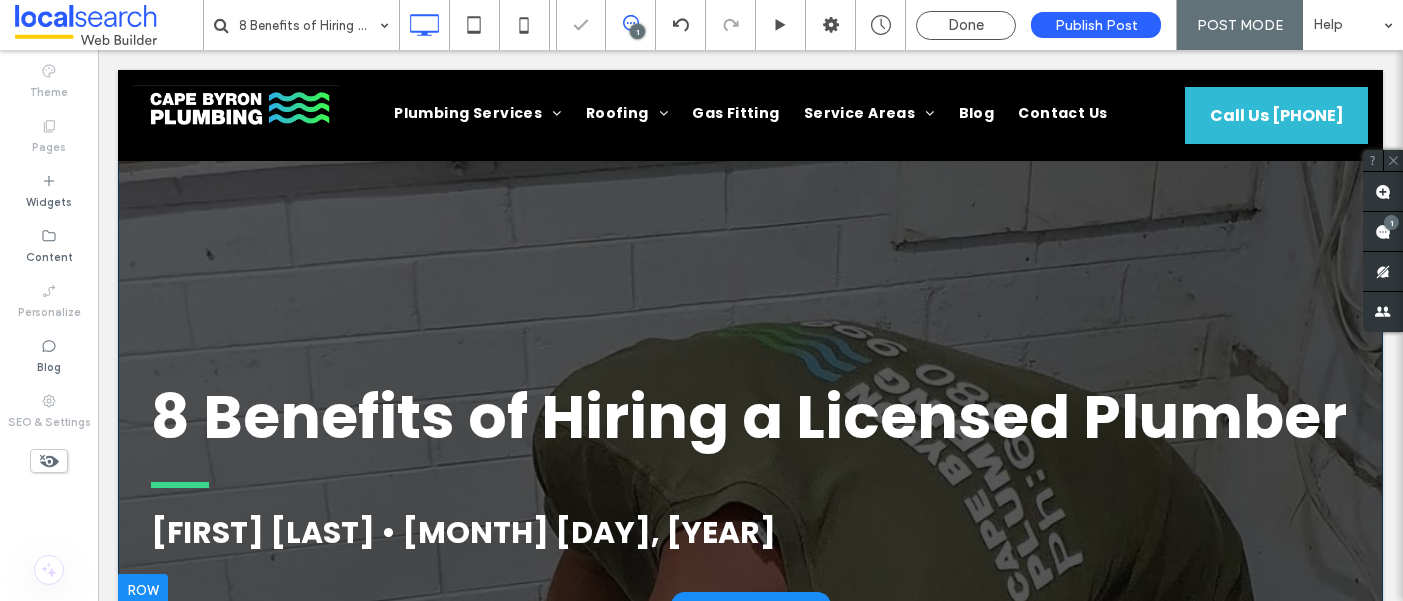 click on "[FIRST] [LAST] • [MONTH] [DAY], [YEAR]" at bounding box center (751, 408) 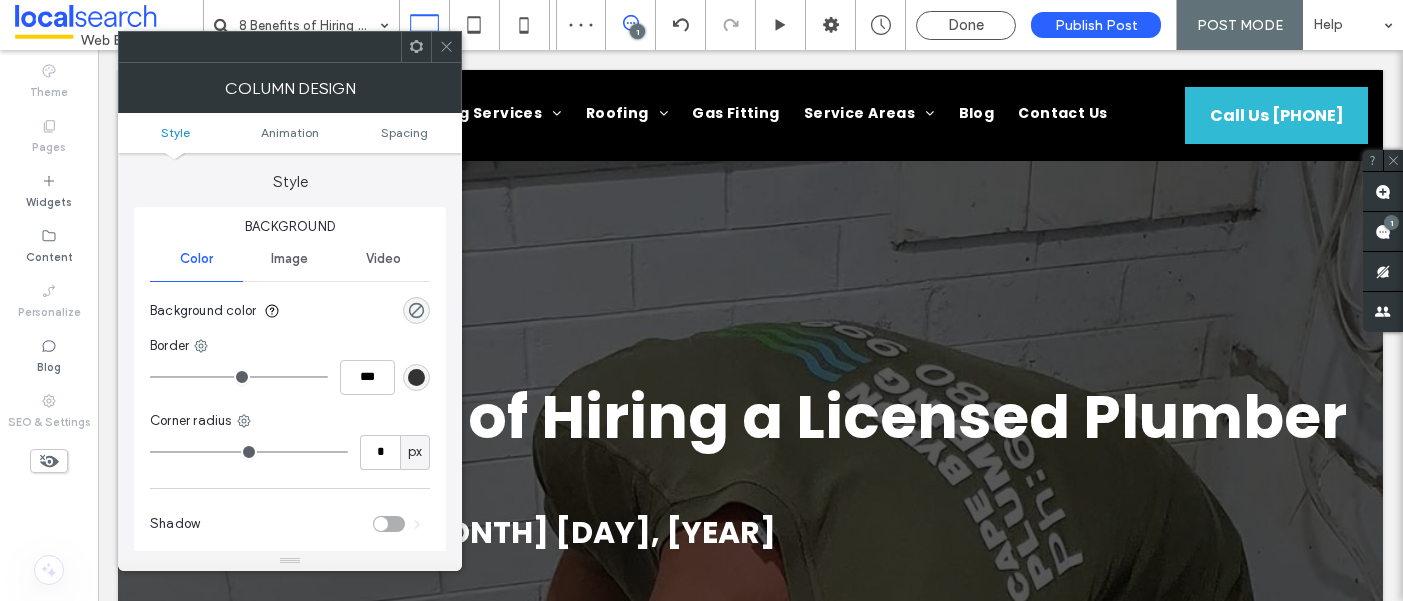 scroll, scrollTop: 0, scrollLeft: 0, axis: both 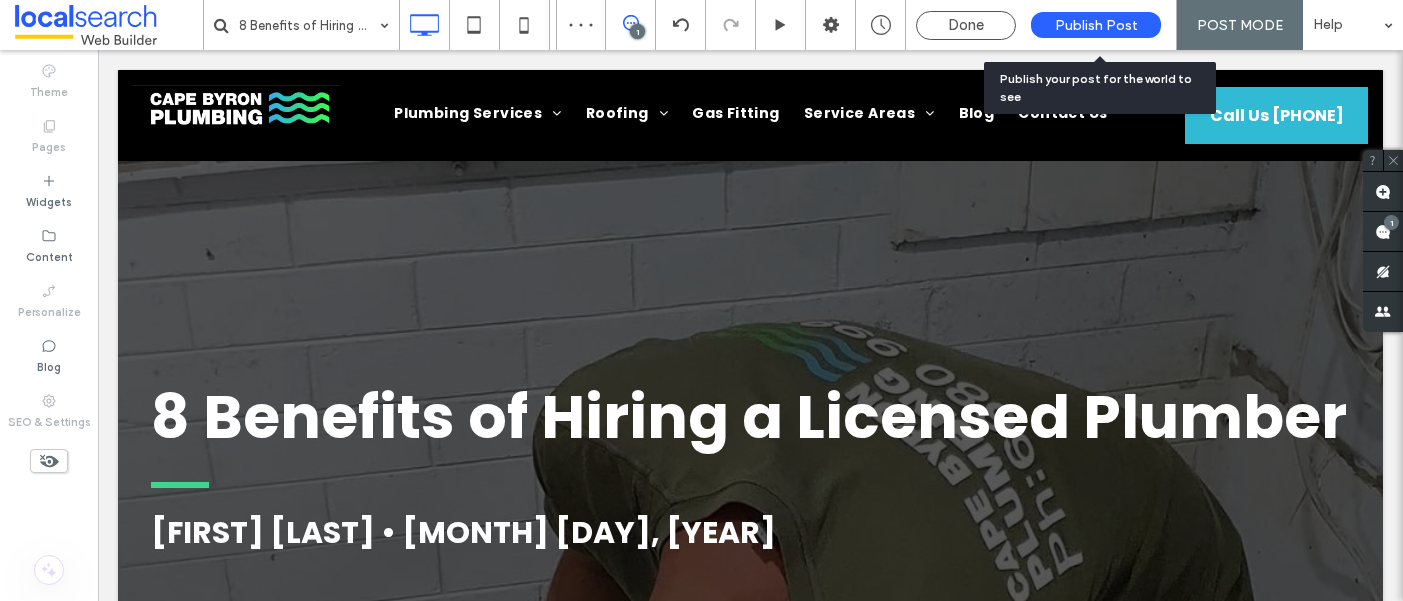 click on "Publish Post" at bounding box center [1096, 25] 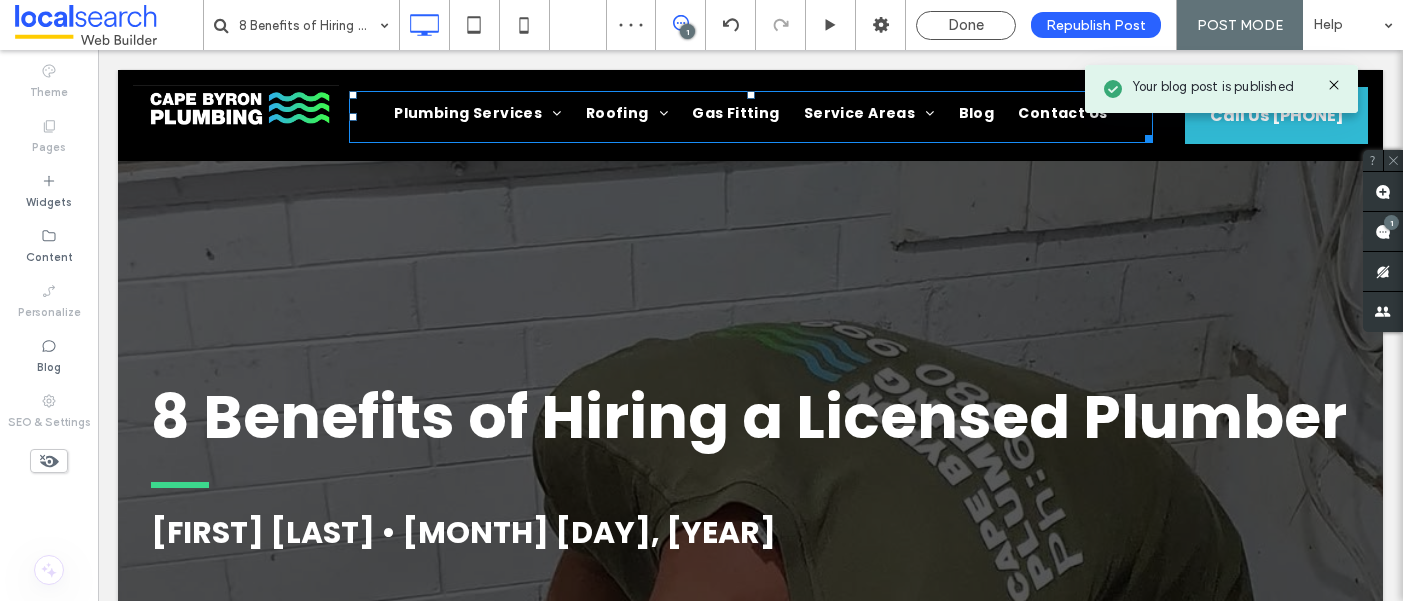 scroll, scrollTop: 0, scrollLeft: 0, axis: both 